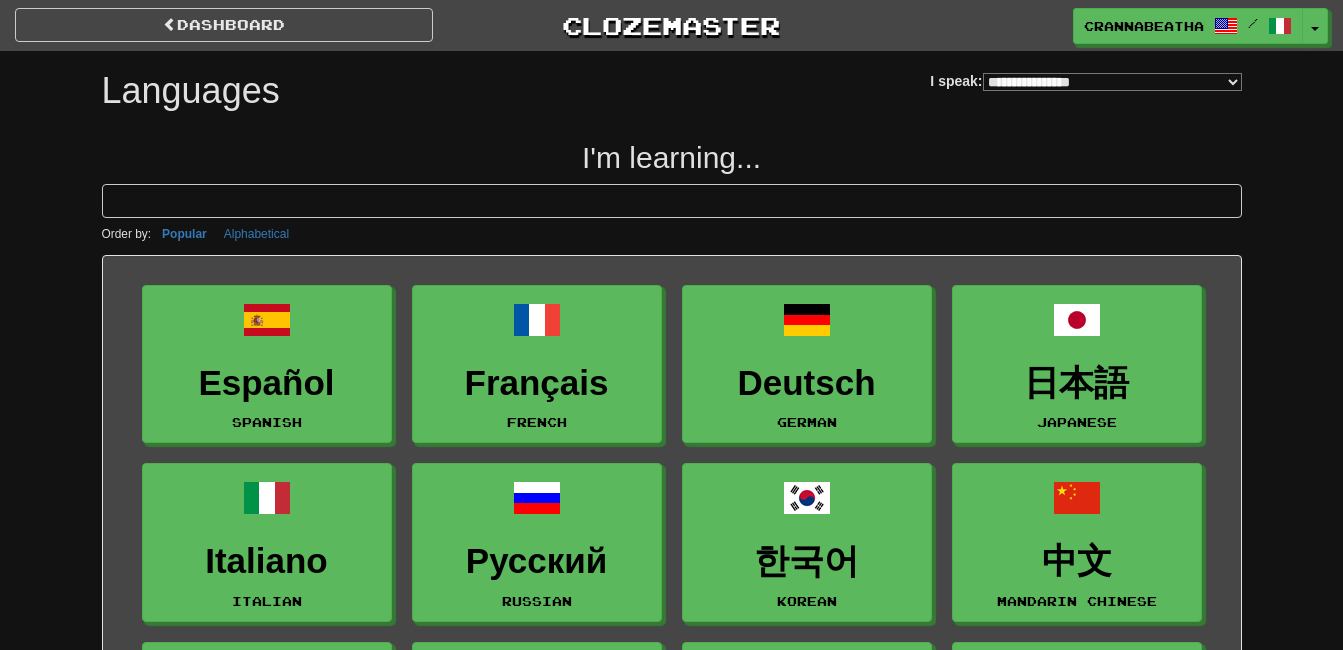 select on "*******" 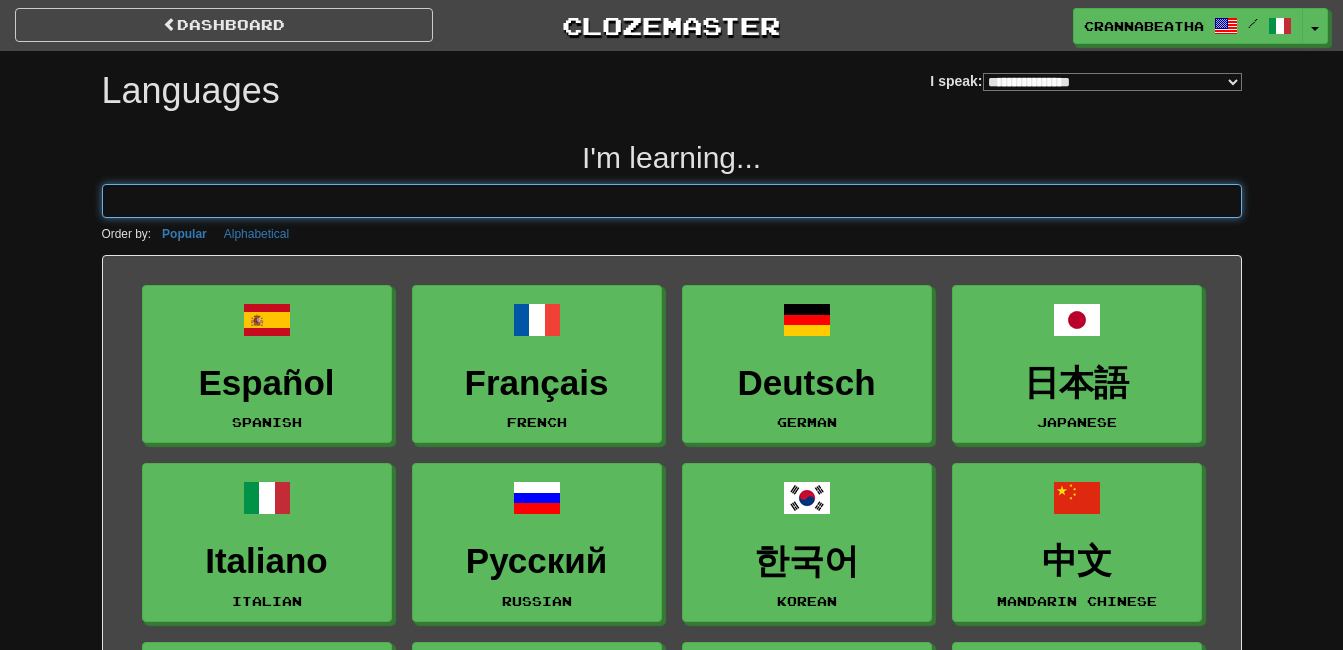 scroll, scrollTop: 0, scrollLeft: 0, axis: both 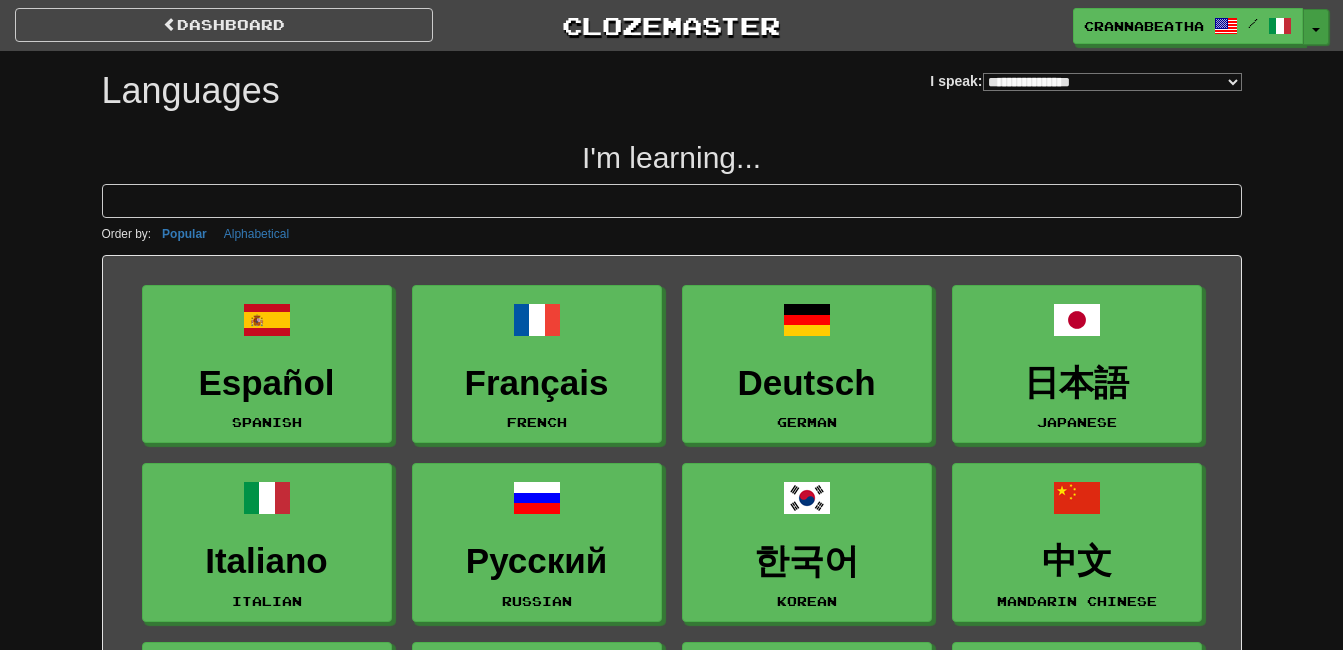 click at bounding box center [1316, 30] 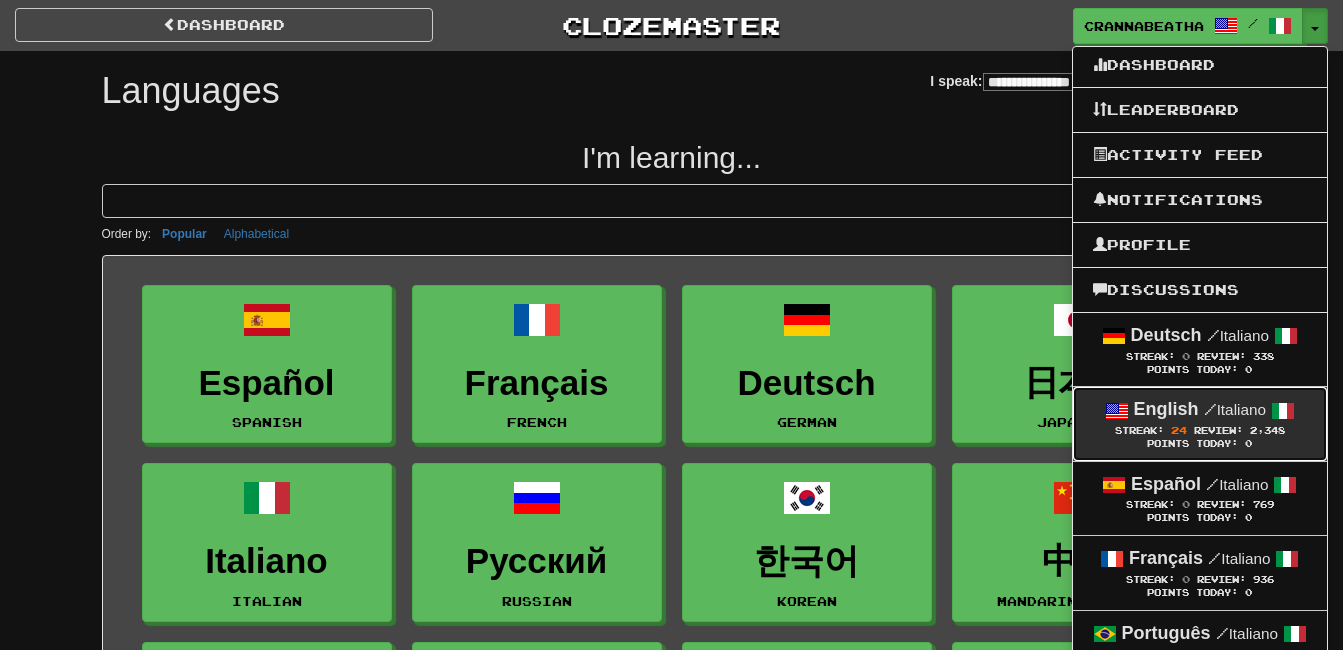 click on "Points Today: 0" at bounding box center (1200, 444) 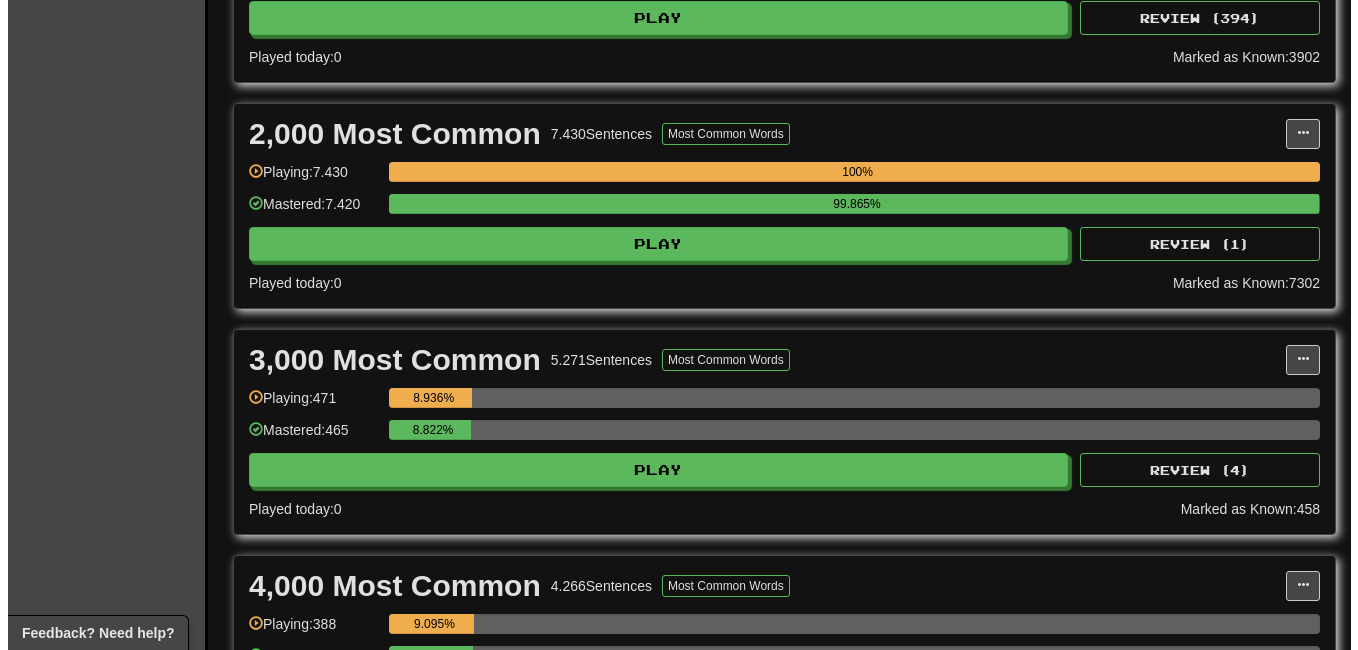 scroll, scrollTop: 667, scrollLeft: 0, axis: vertical 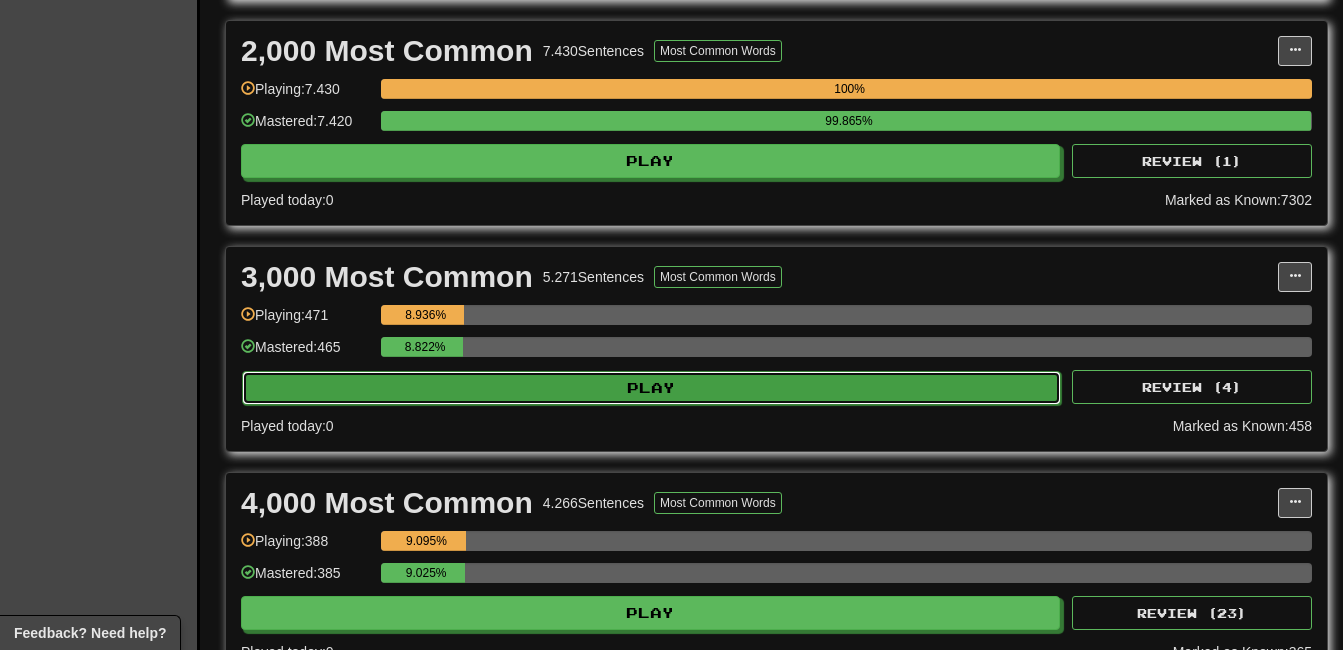 click on "Play" at bounding box center (651, 388) 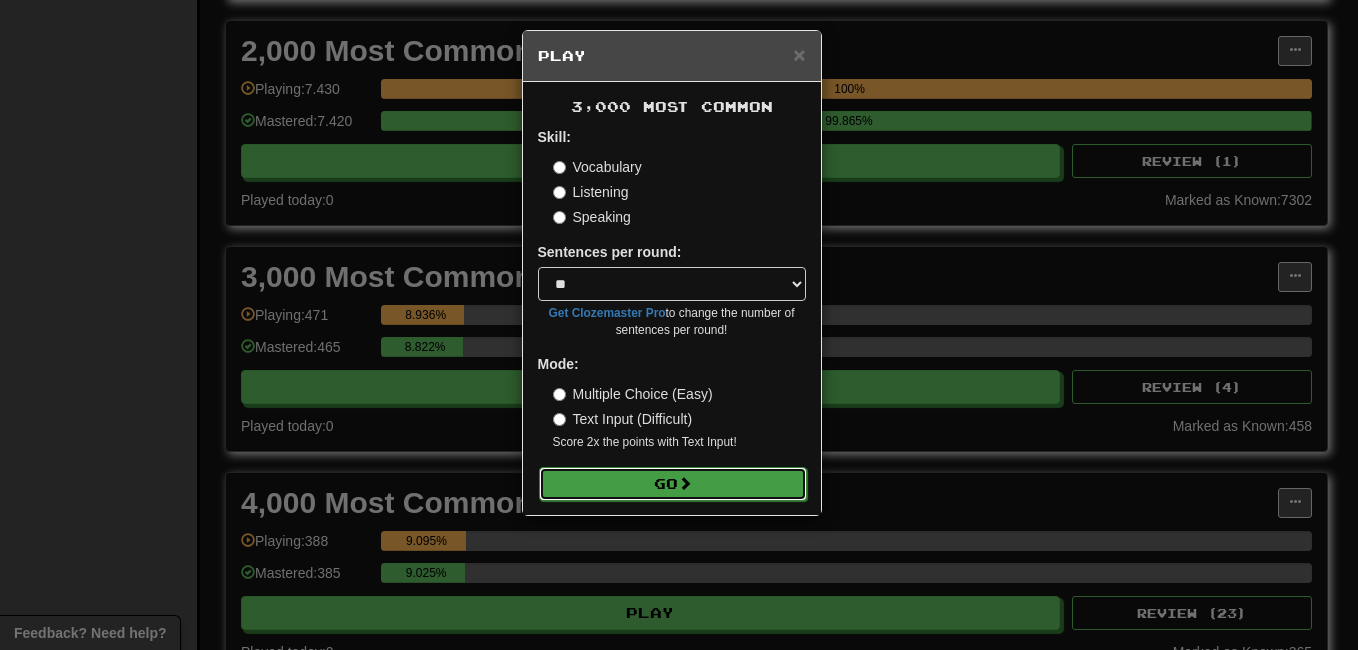 click on "Go" at bounding box center [673, 484] 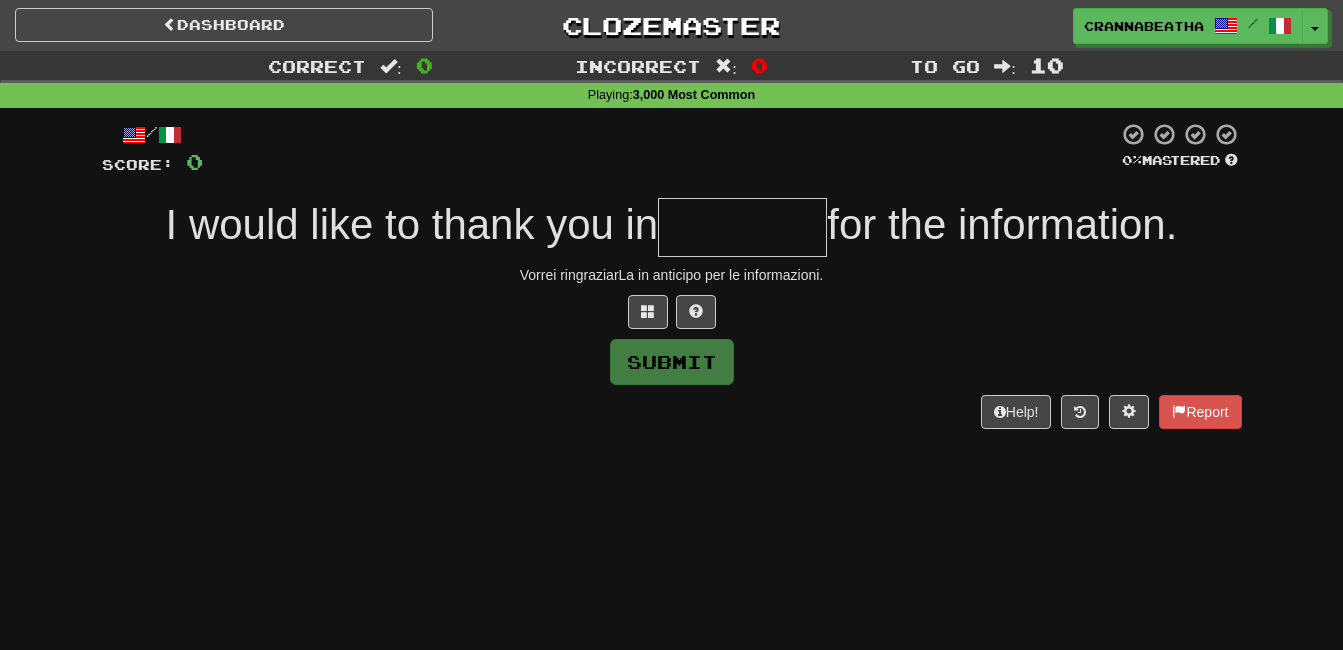 scroll, scrollTop: 0, scrollLeft: 0, axis: both 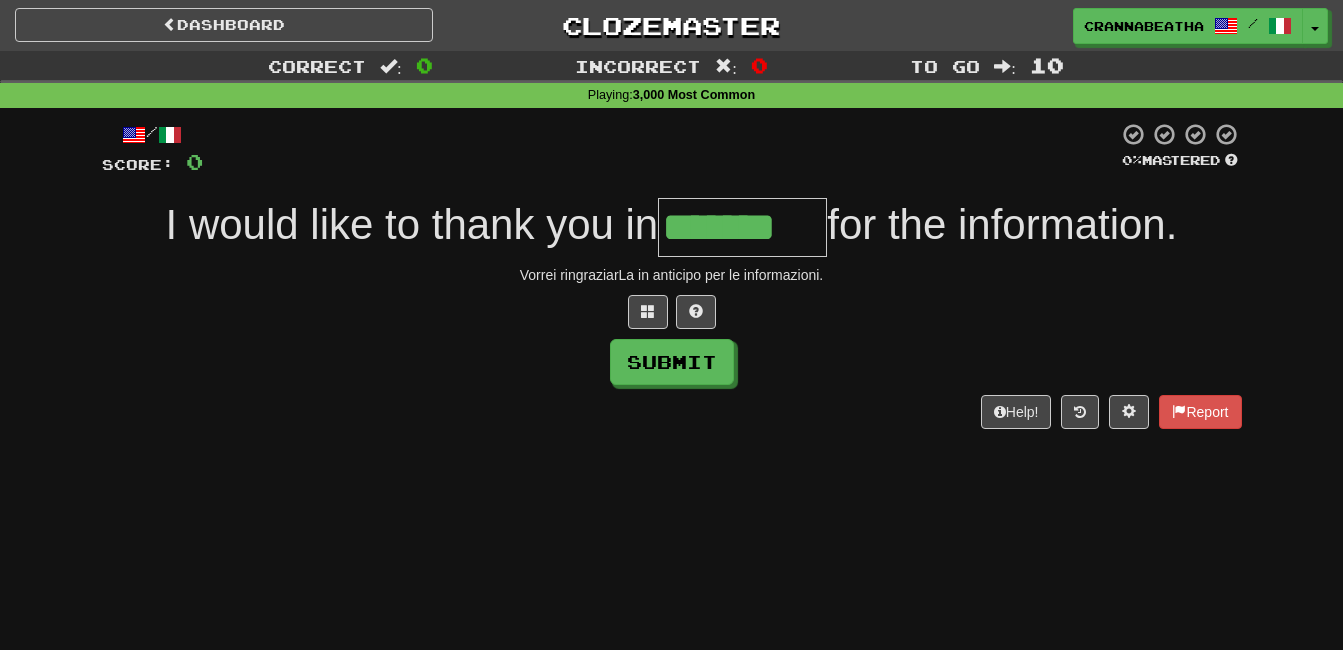 type on "*******" 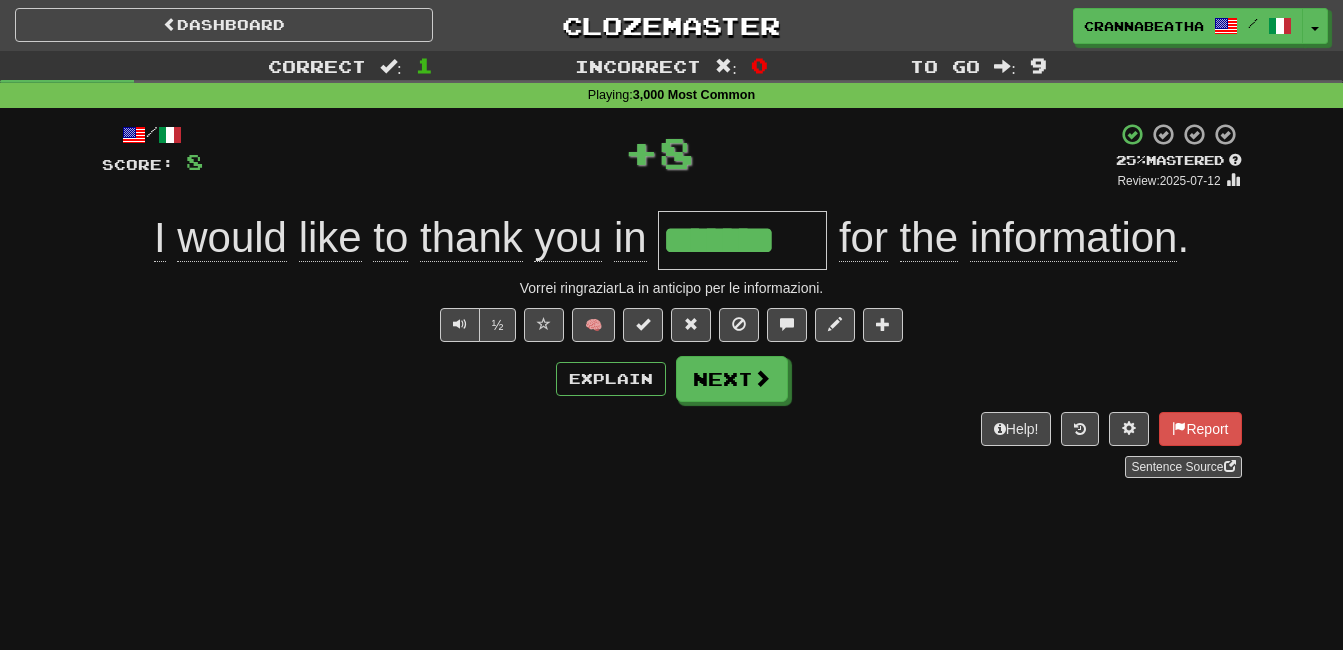 type 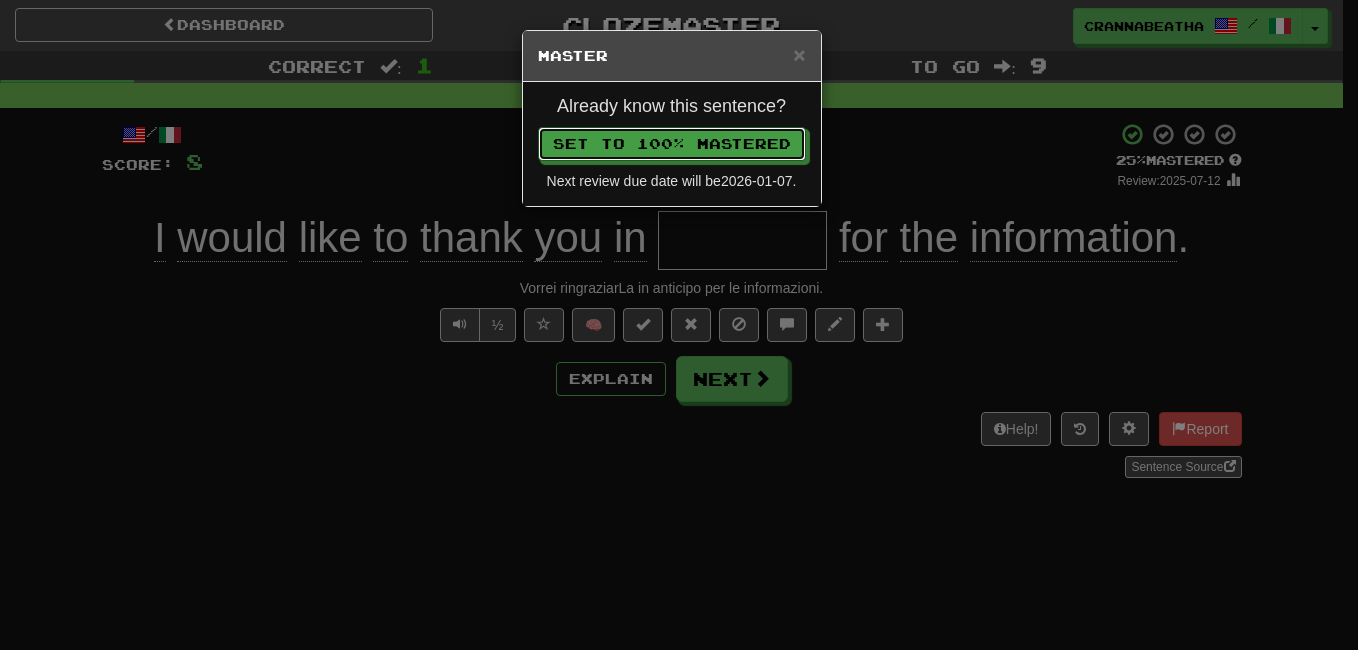 type 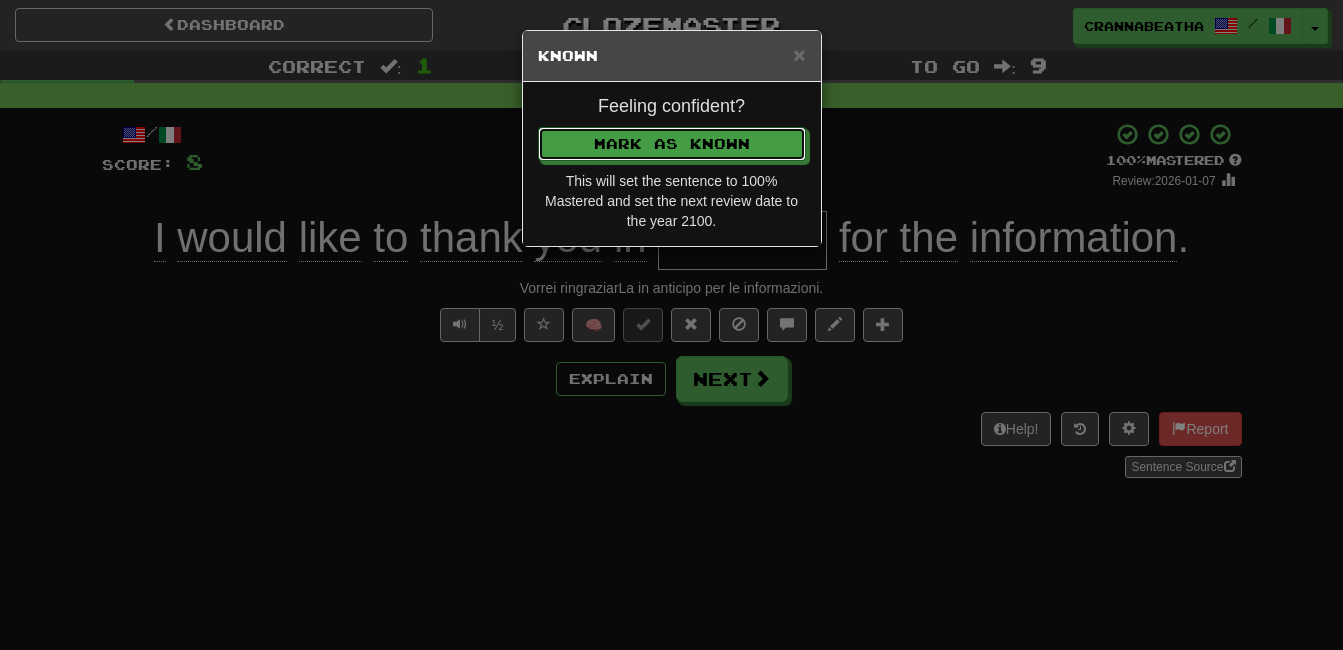 type 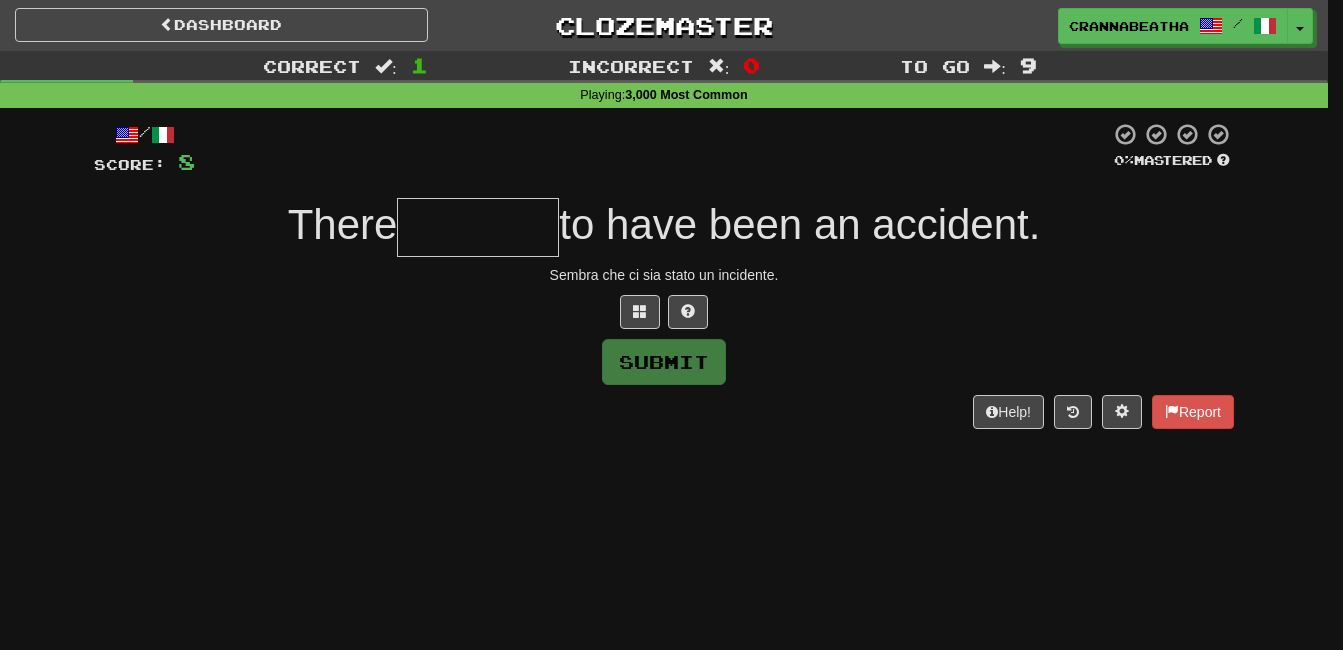 type on "*" 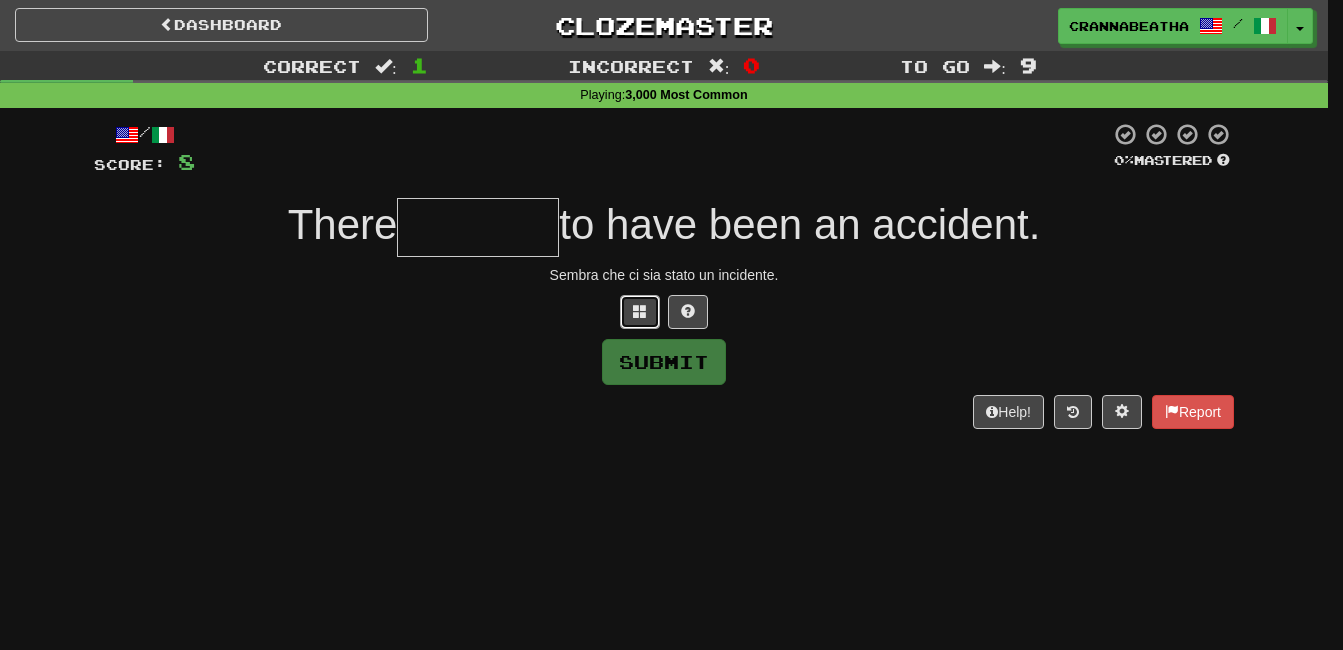 click at bounding box center [640, 311] 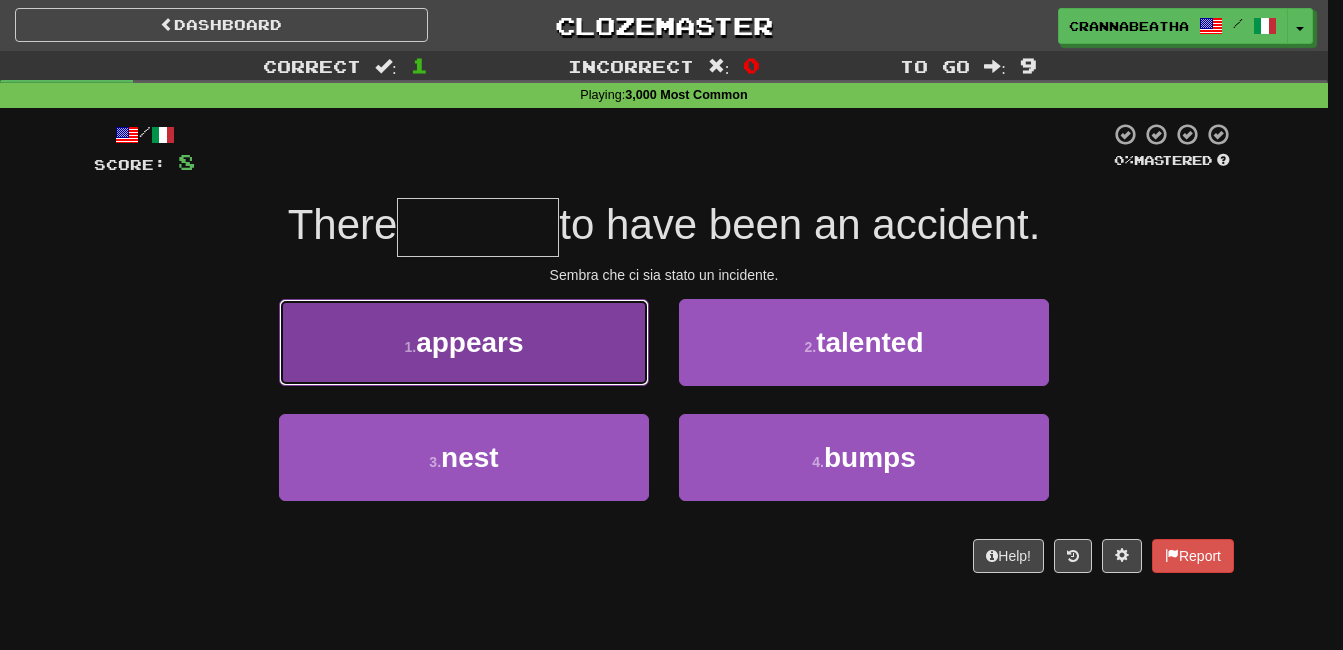 click on "1 .  appears" at bounding box center (464, 342) 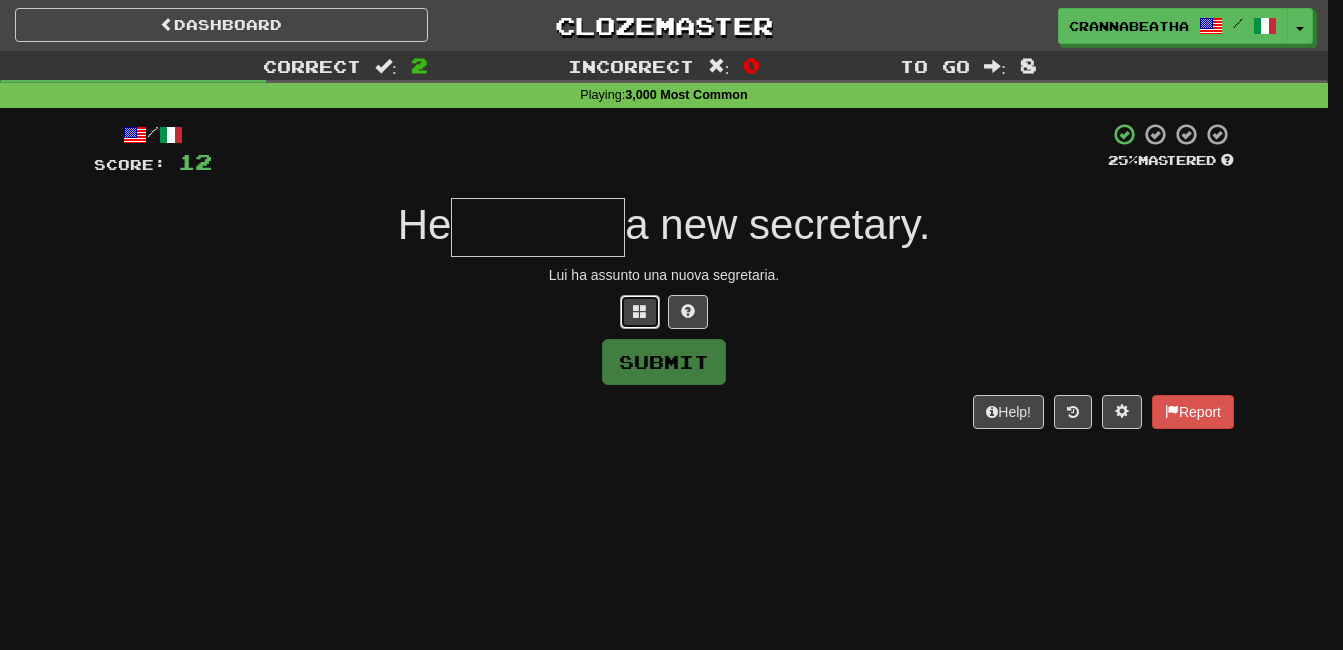 click at bounding box center [640, 312] 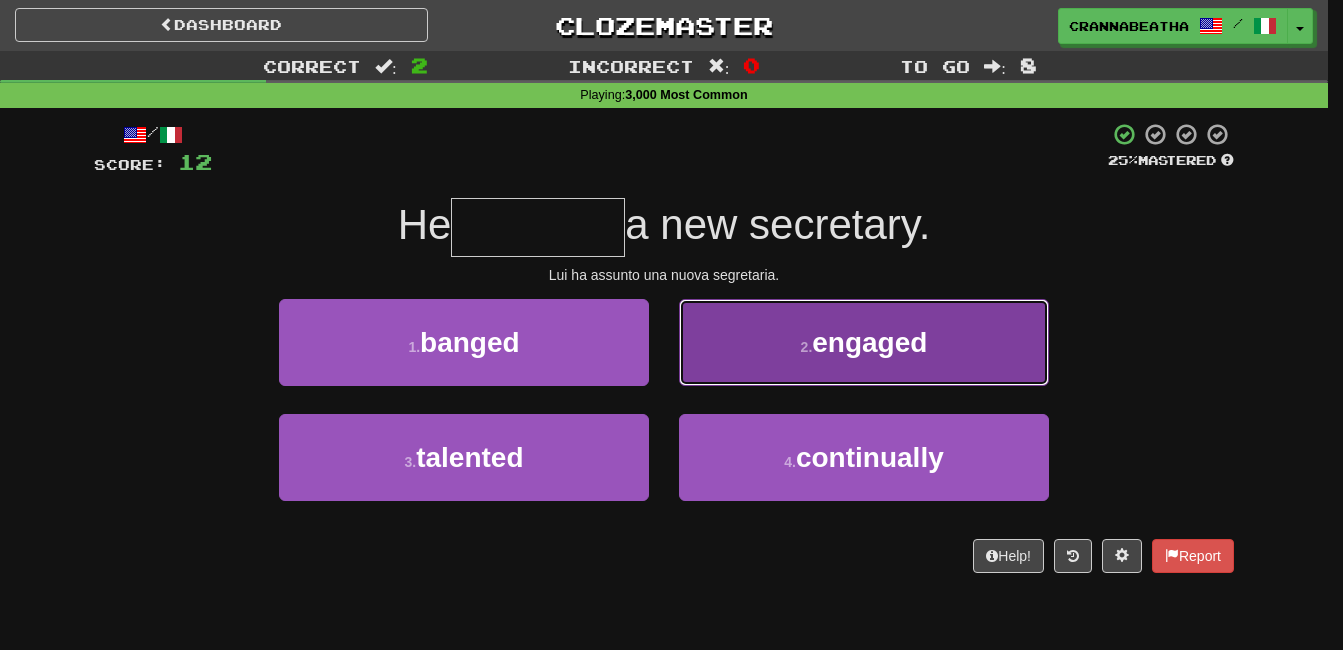 click on "2 . engaged" at bounding box center (864, 342) 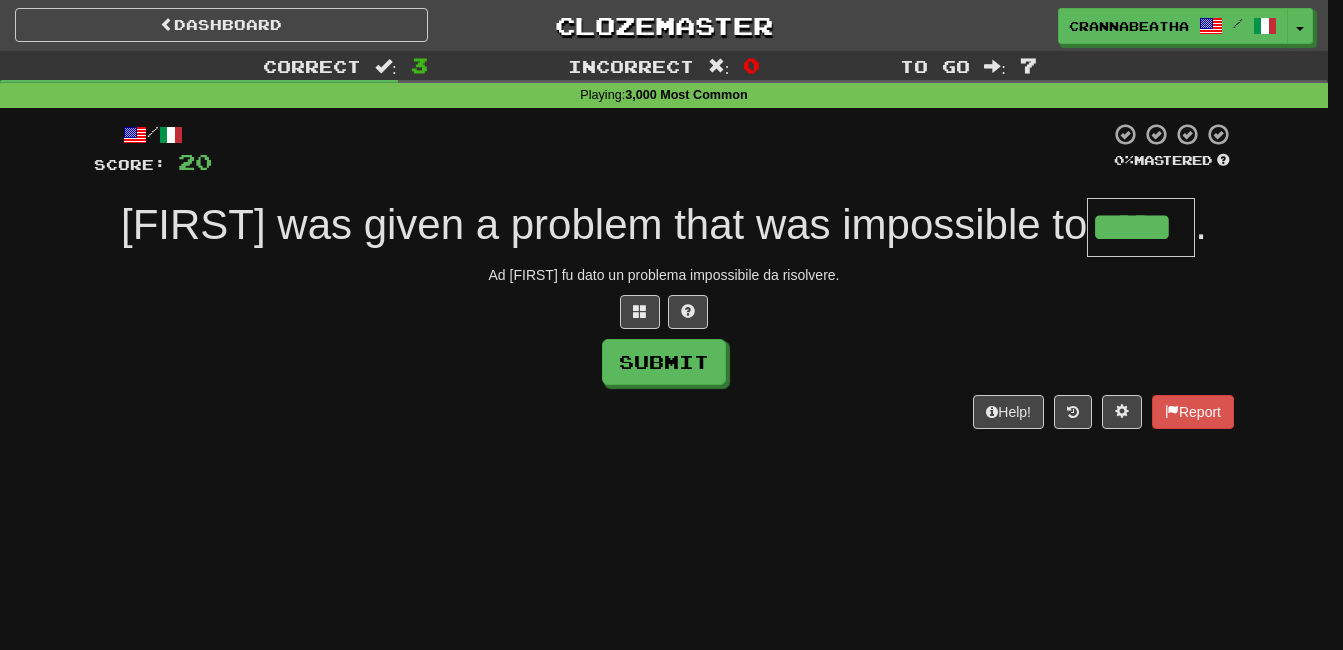 type on "*****" 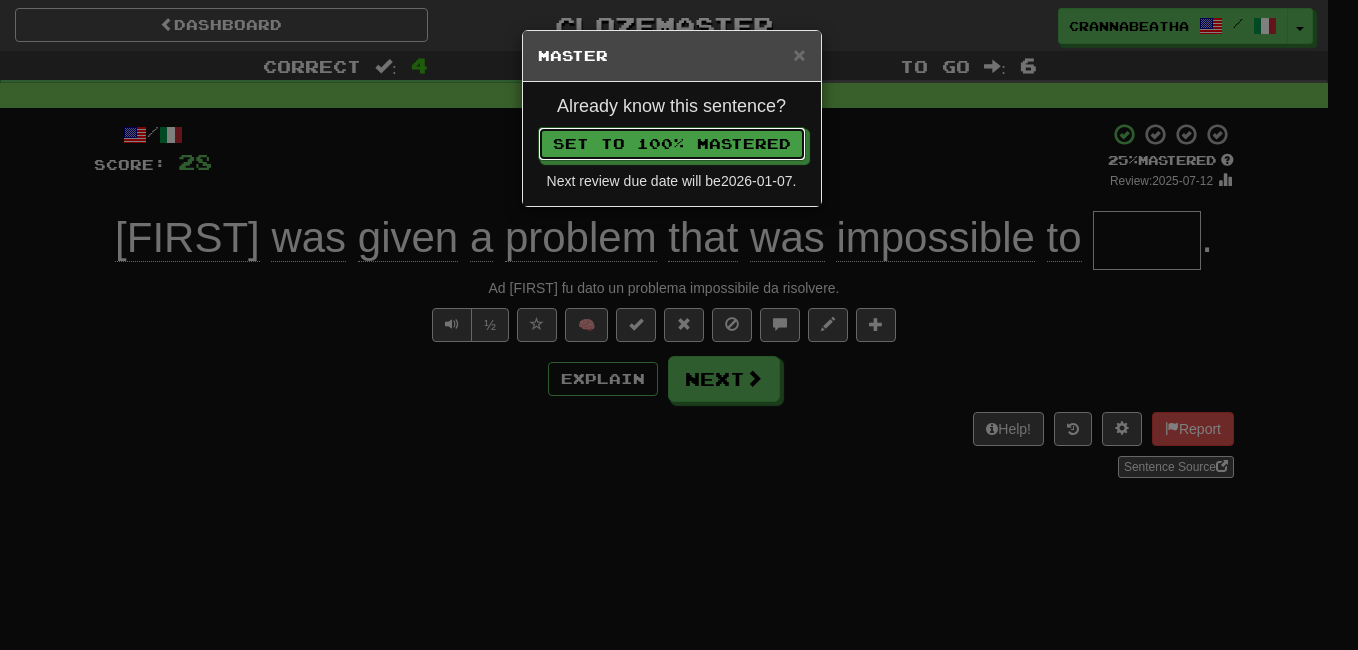 click on "Set to 100% Mastered" at bounding box center (672, 144) 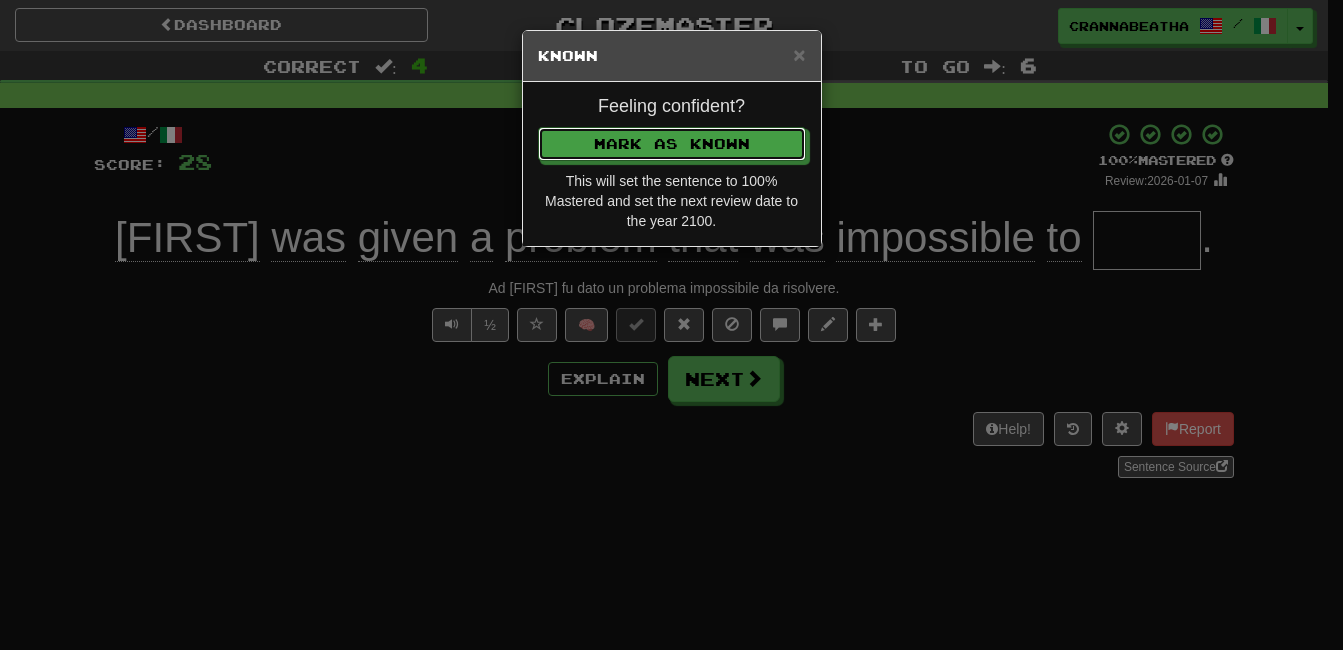 click on "Mark as Known" at bounding box center [672, 144] 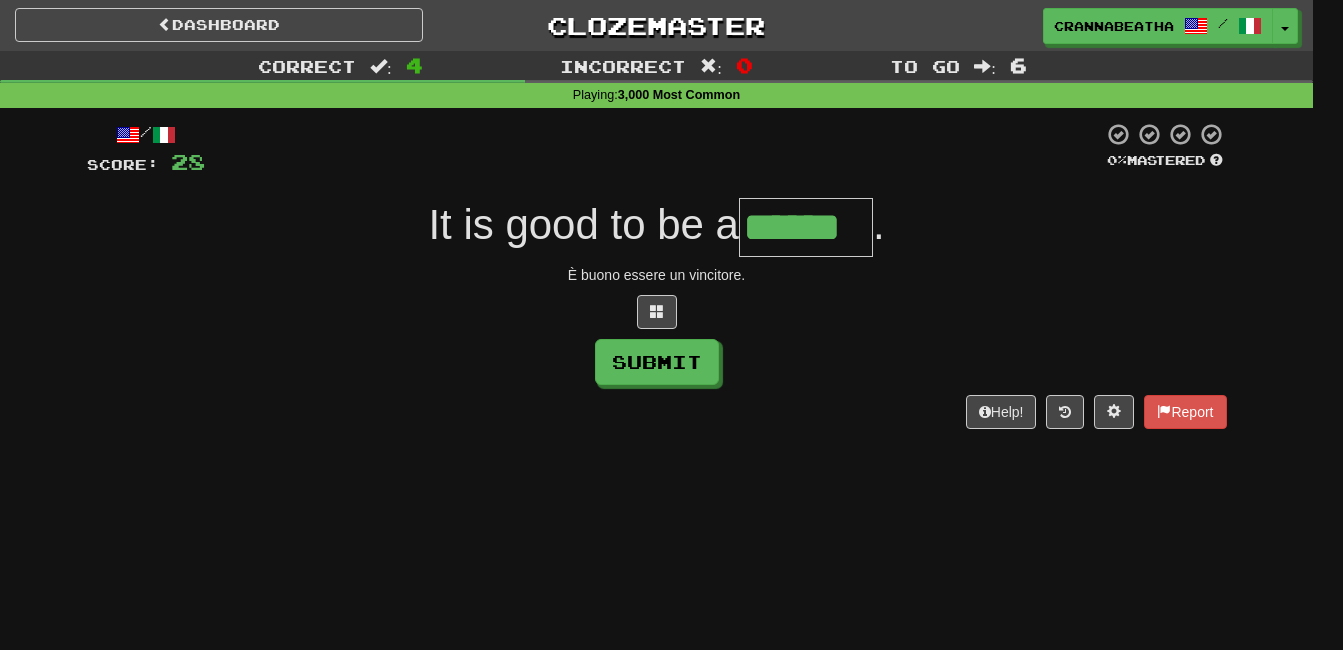 type on "******" 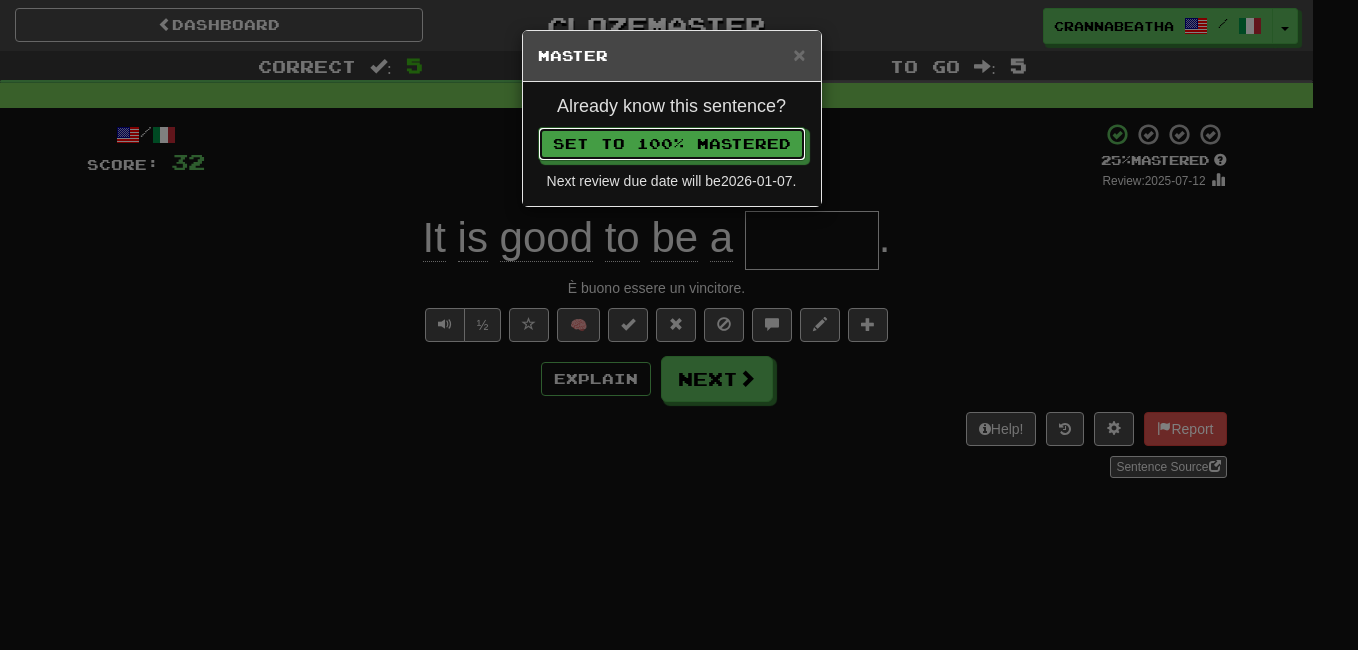 click on "Set to 100% Mastered" at bounding box center (672, 144) 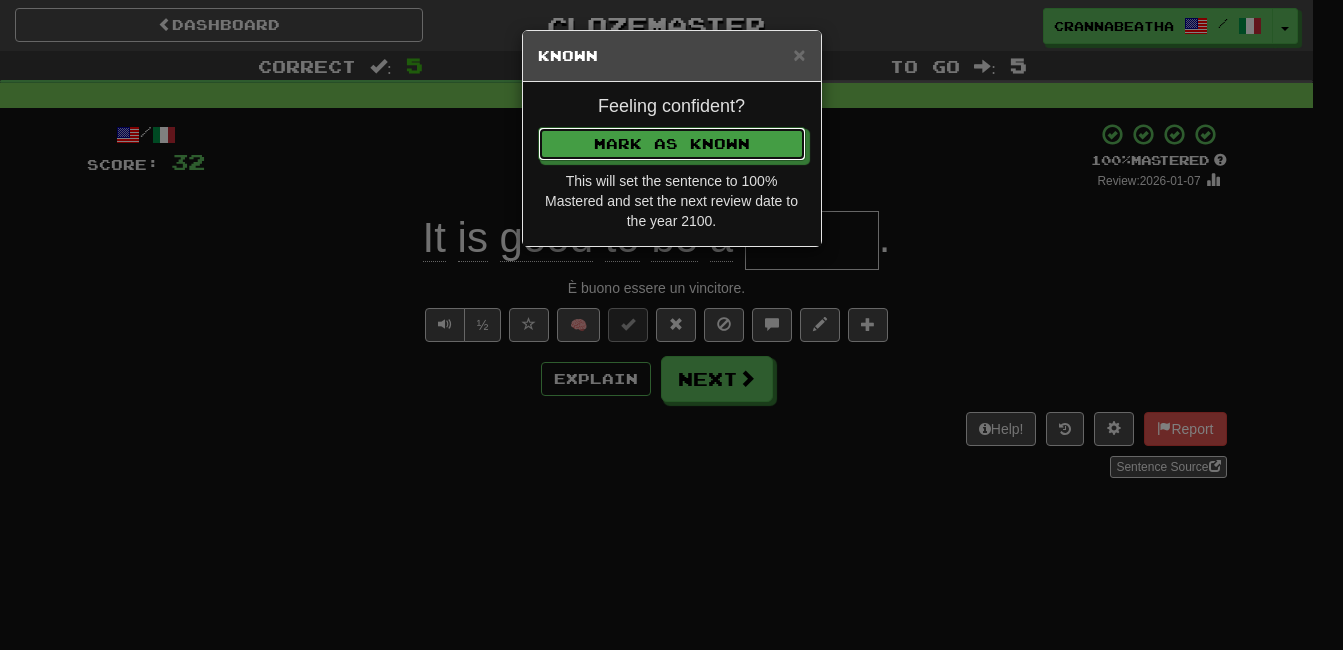 click on "Mark as Known" at bounding box center (672, 144) 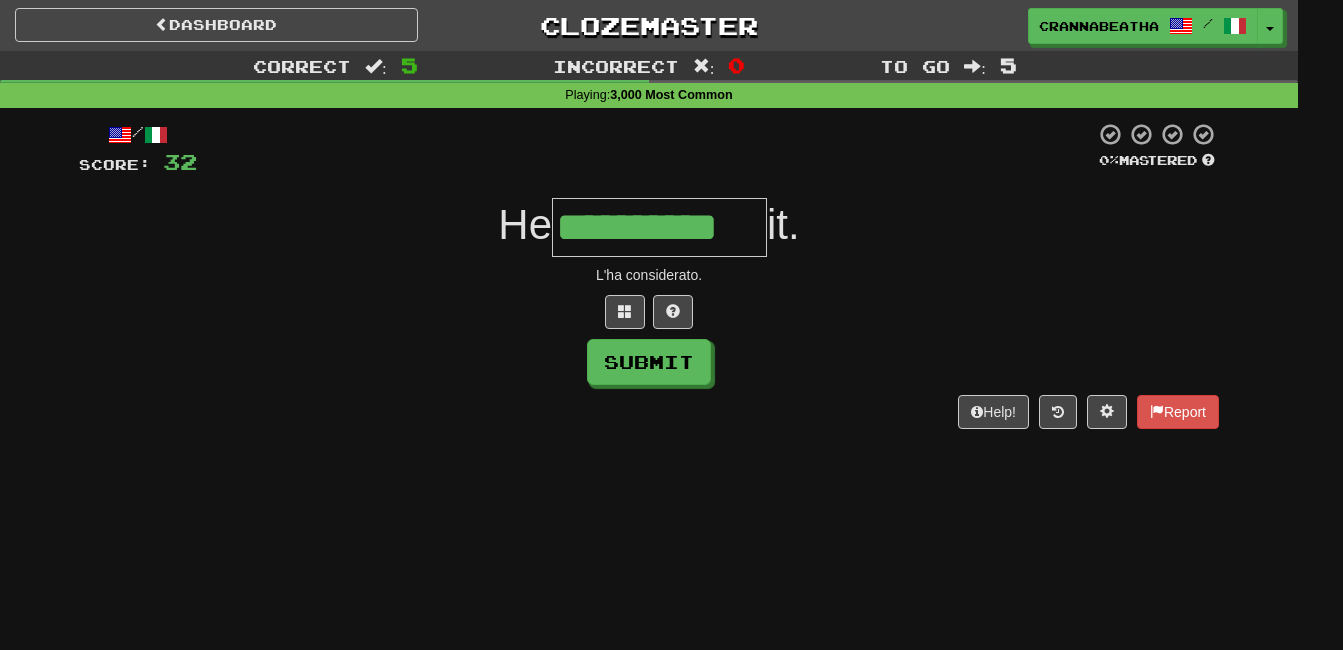 type on "**********" 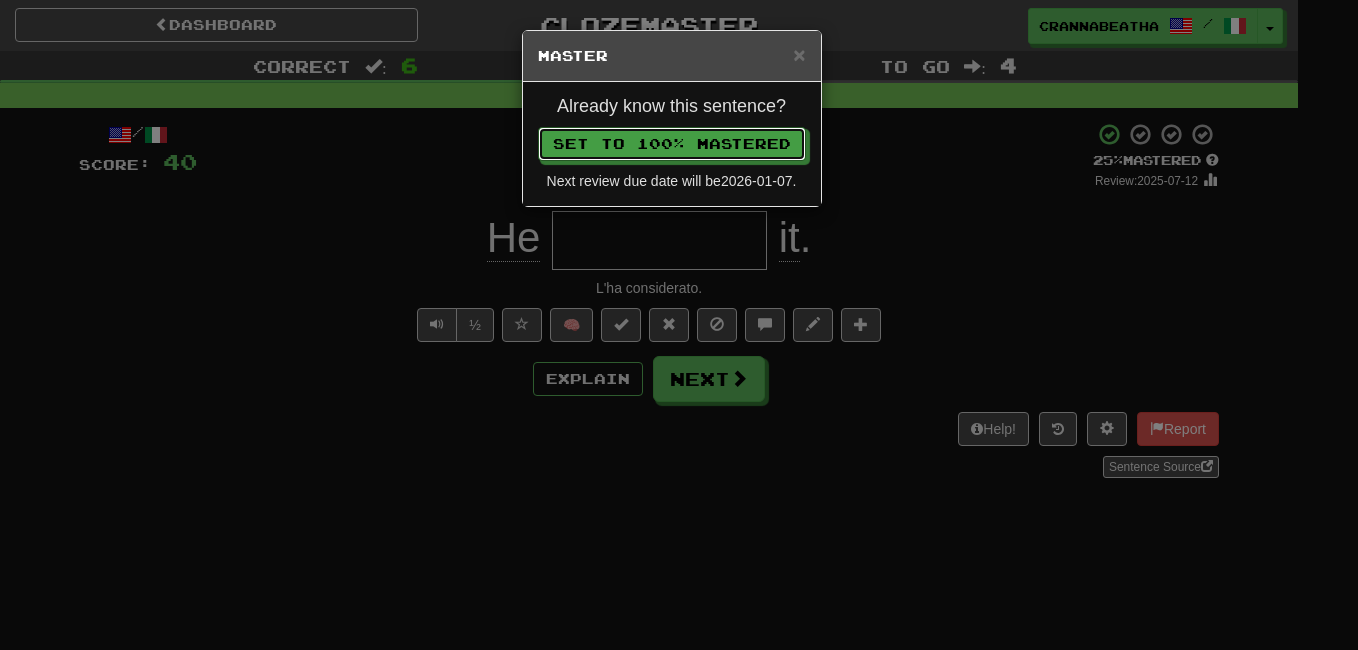 click on "Set to 100% Mastered" at bounding box center [672, 144] 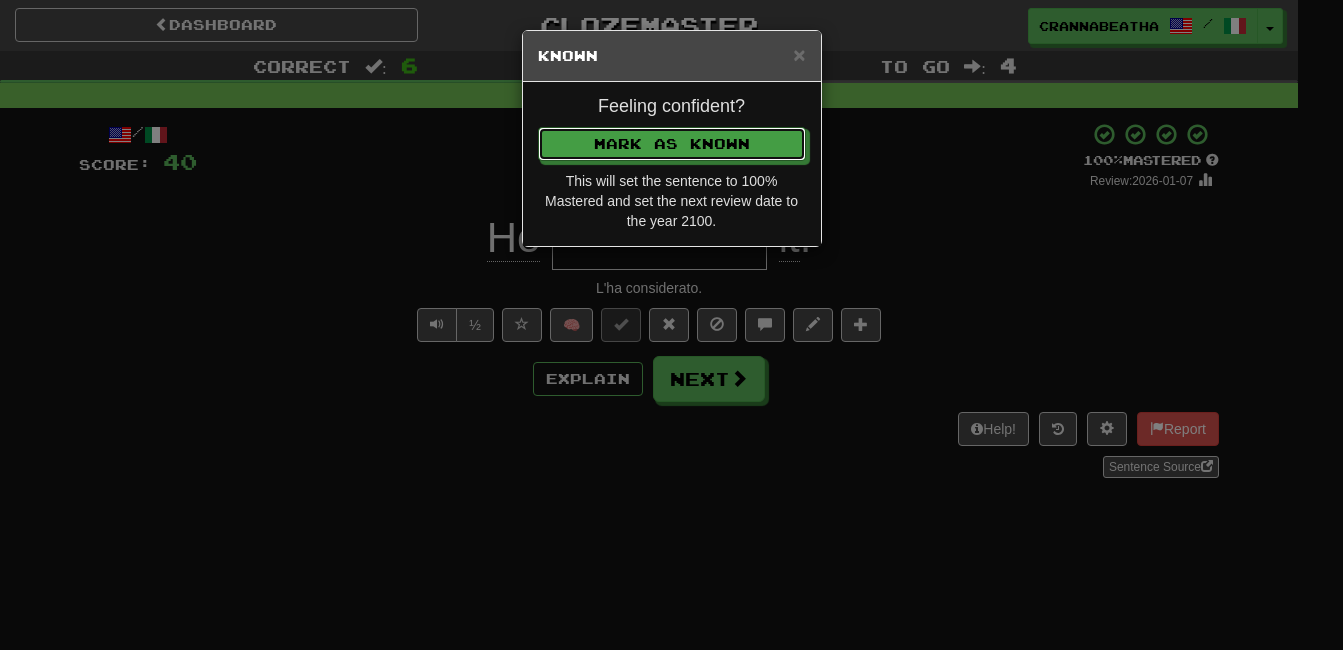 click on "Mark as Known" at bounding box center (672, 144) 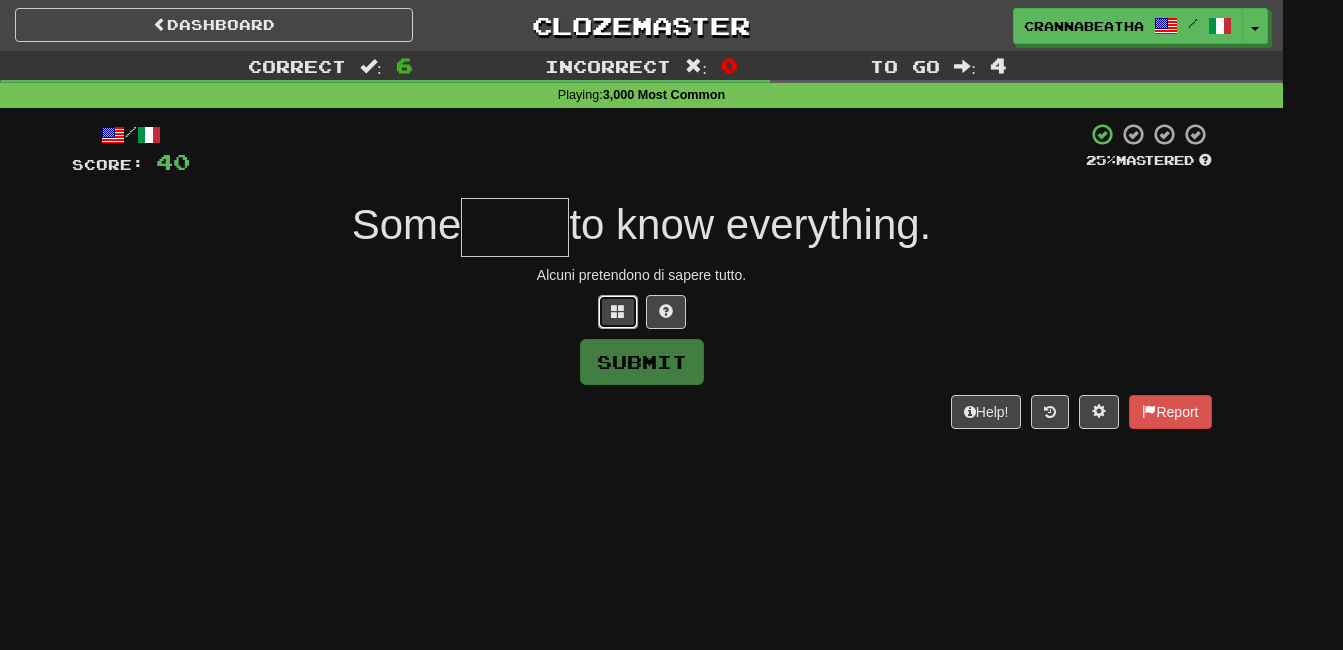 click at bounding box center (618, 312) 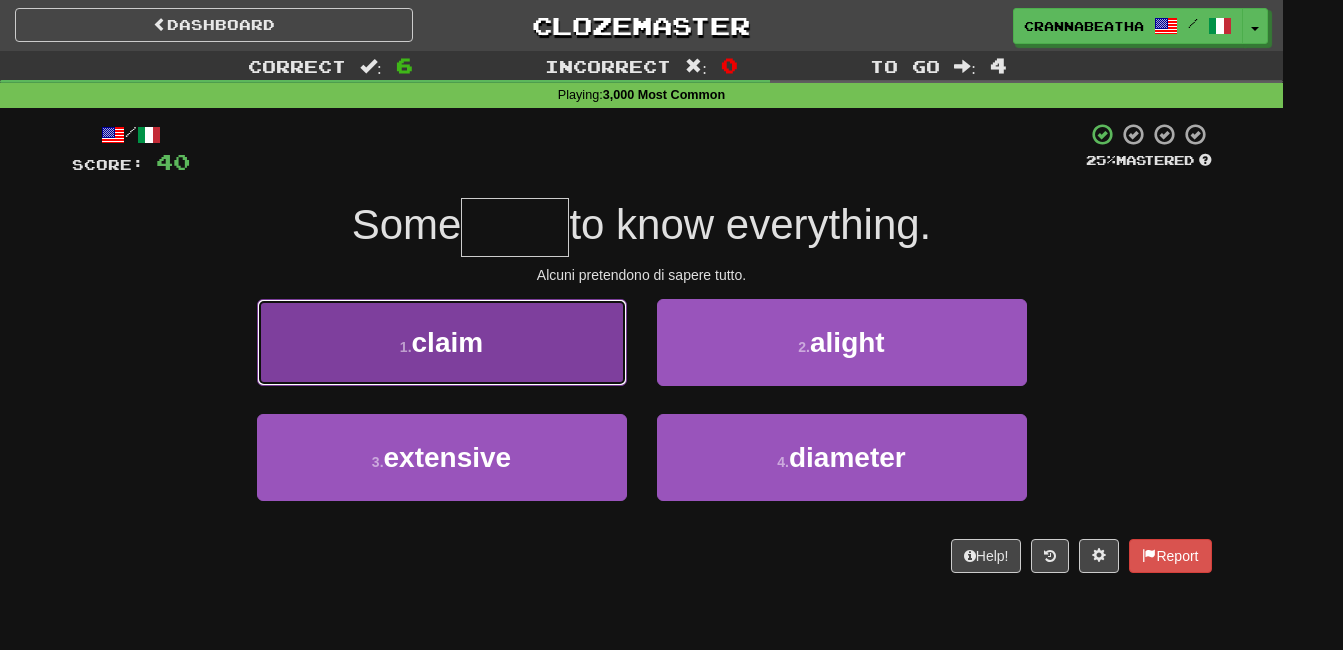 click on "1 . claim" at bounding box center (442, 342) 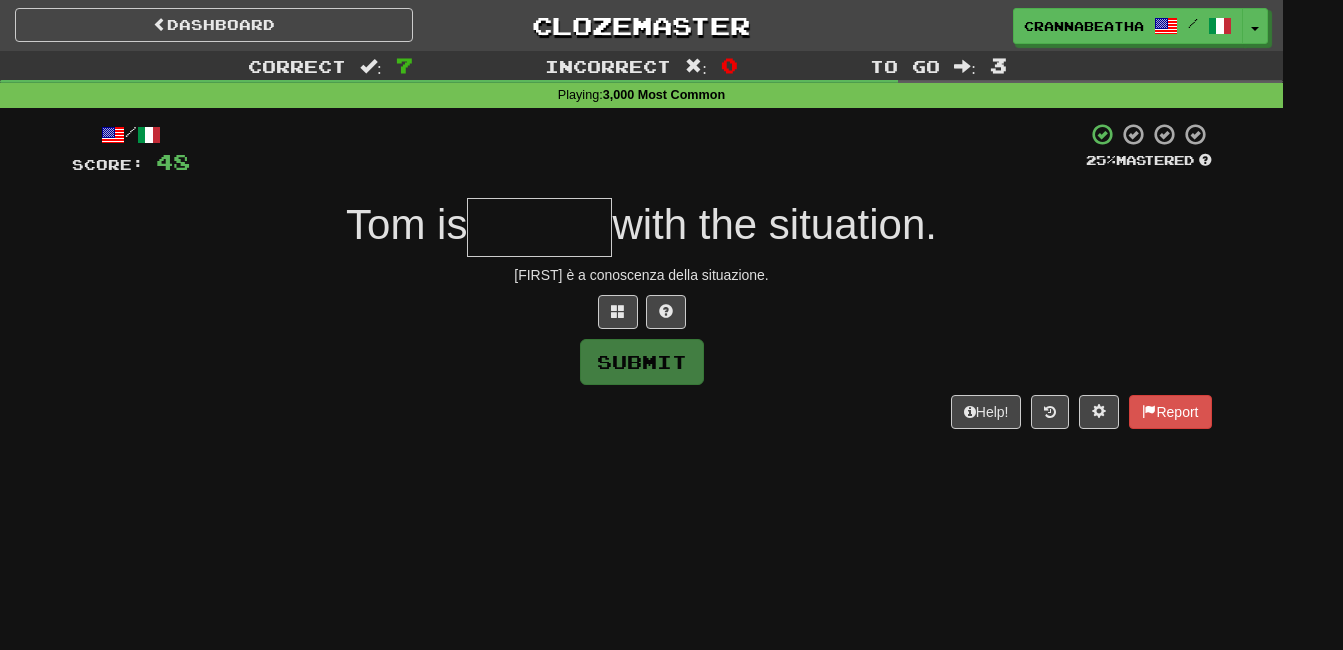 type on "*" 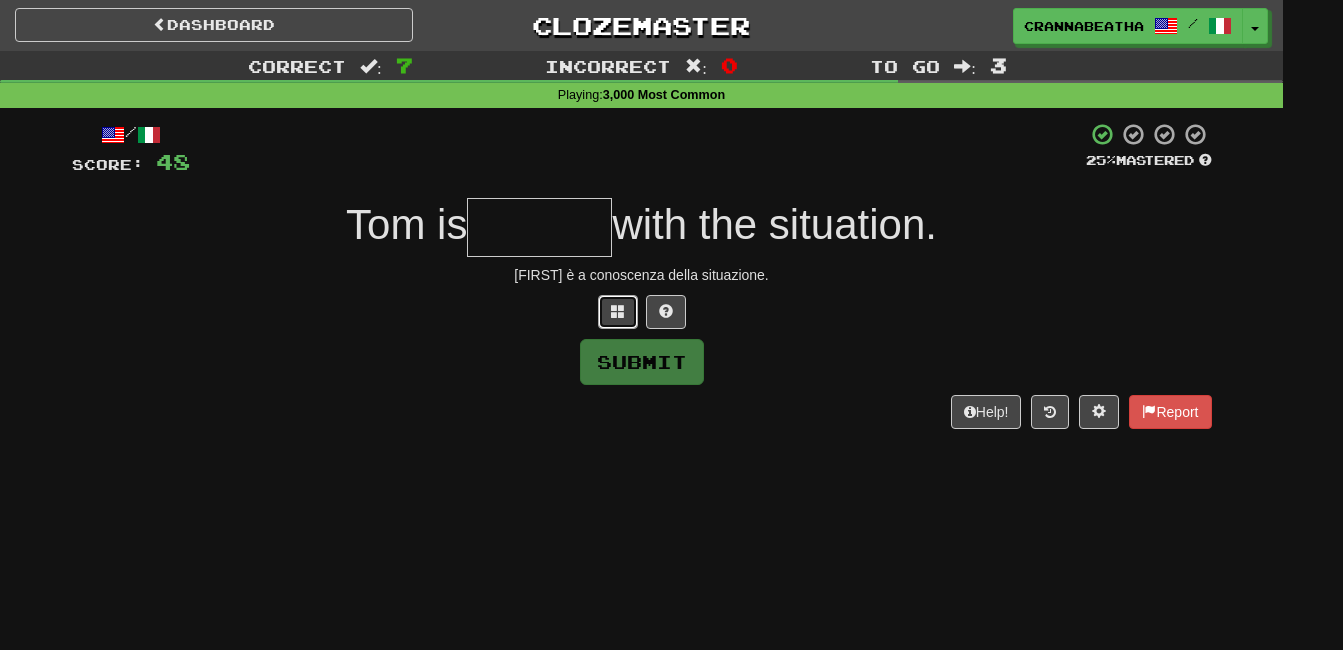 click at bounding box center (618, 311) 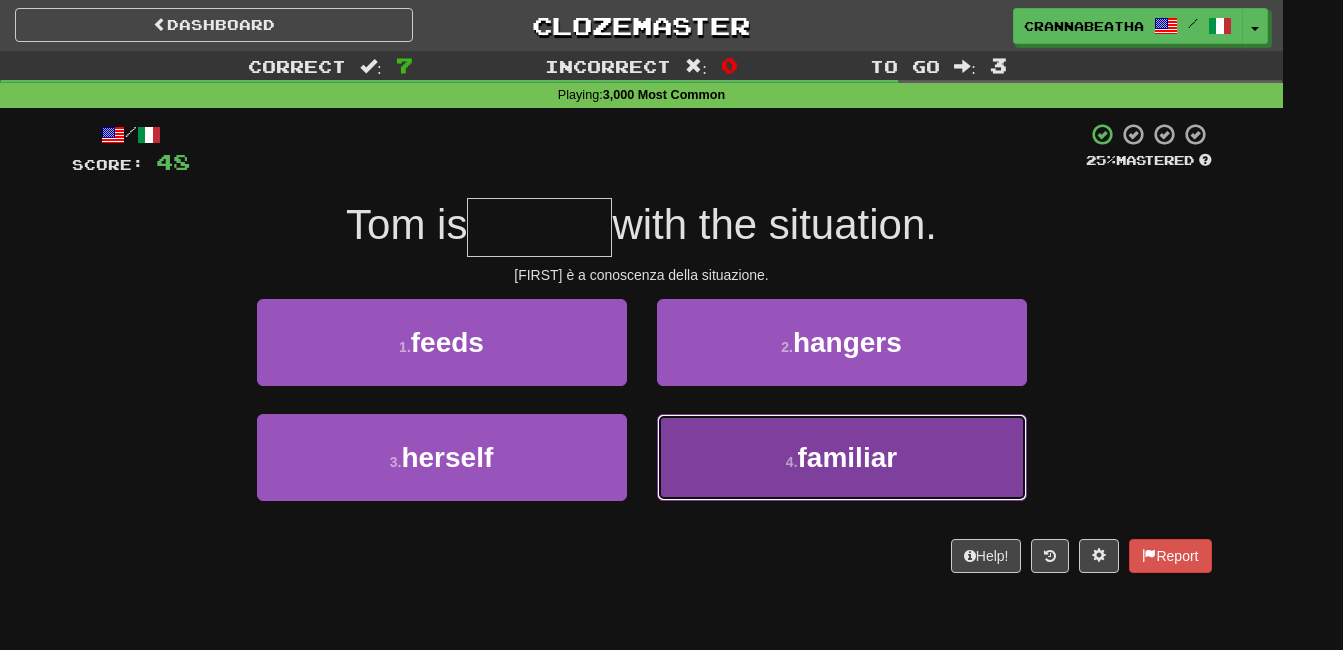 click on "4 .  familiar" at bounding box center [842, 457] 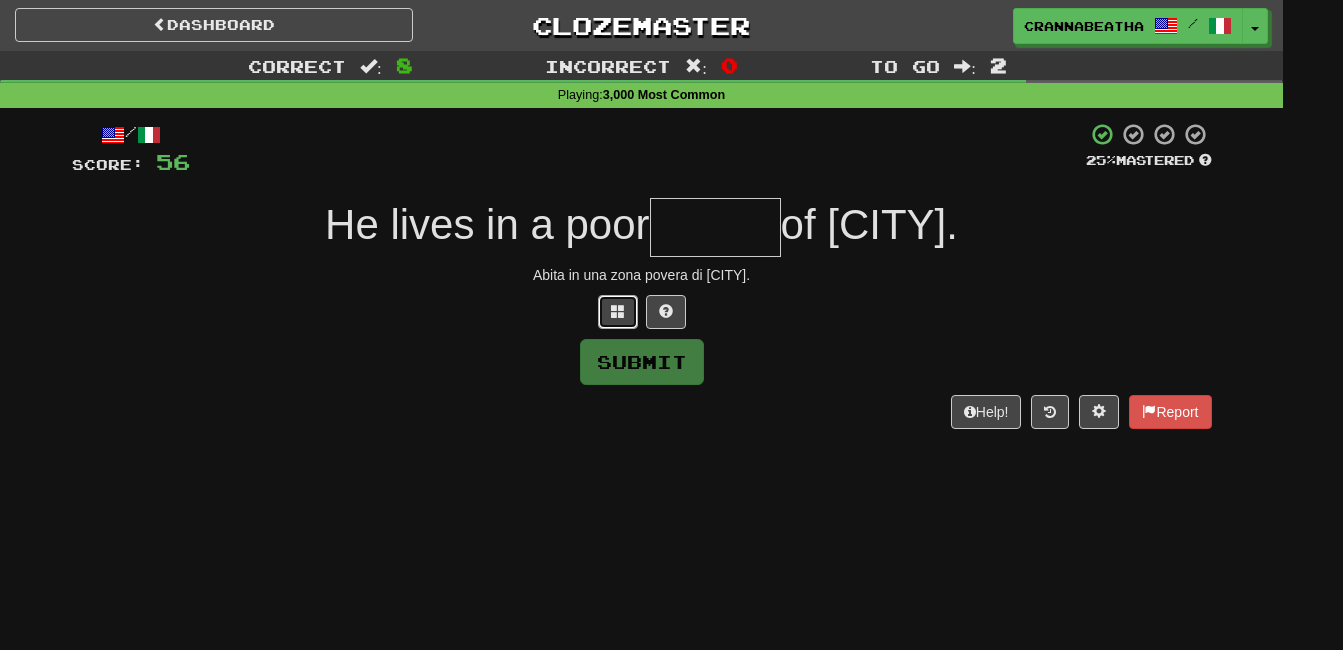 click at bounding box center [618, 311] 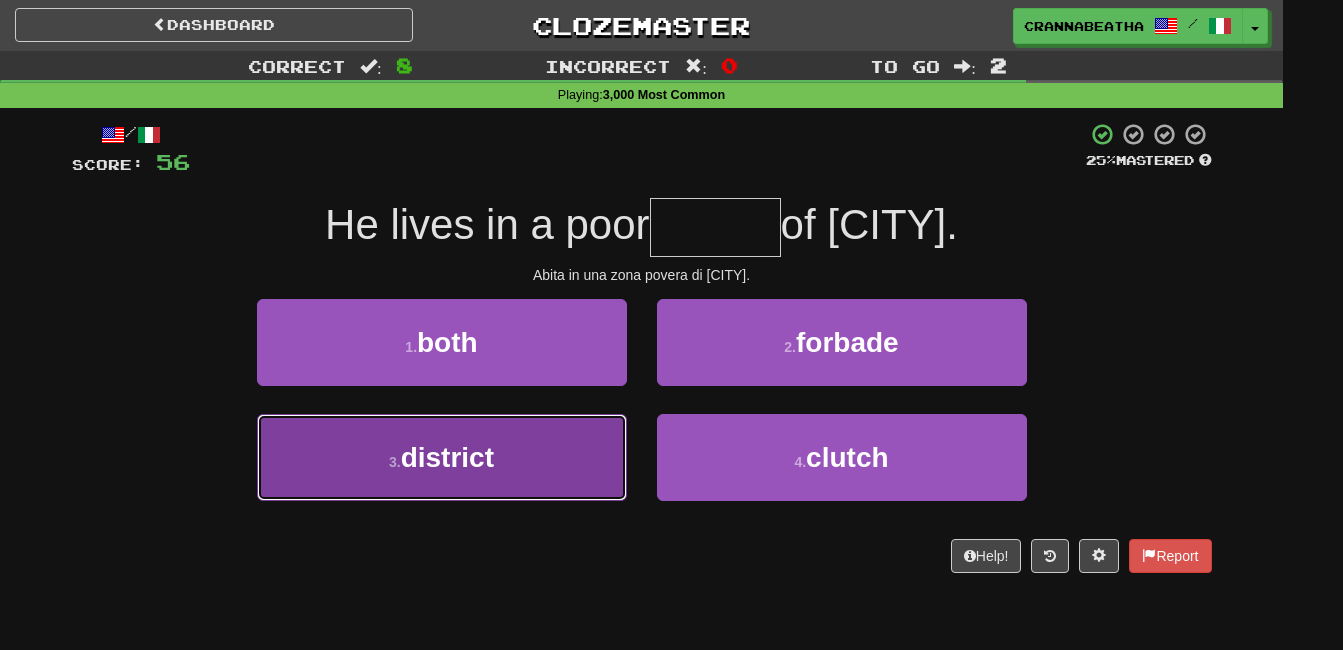 click on "3 . district" at bounding box center [442, 457] 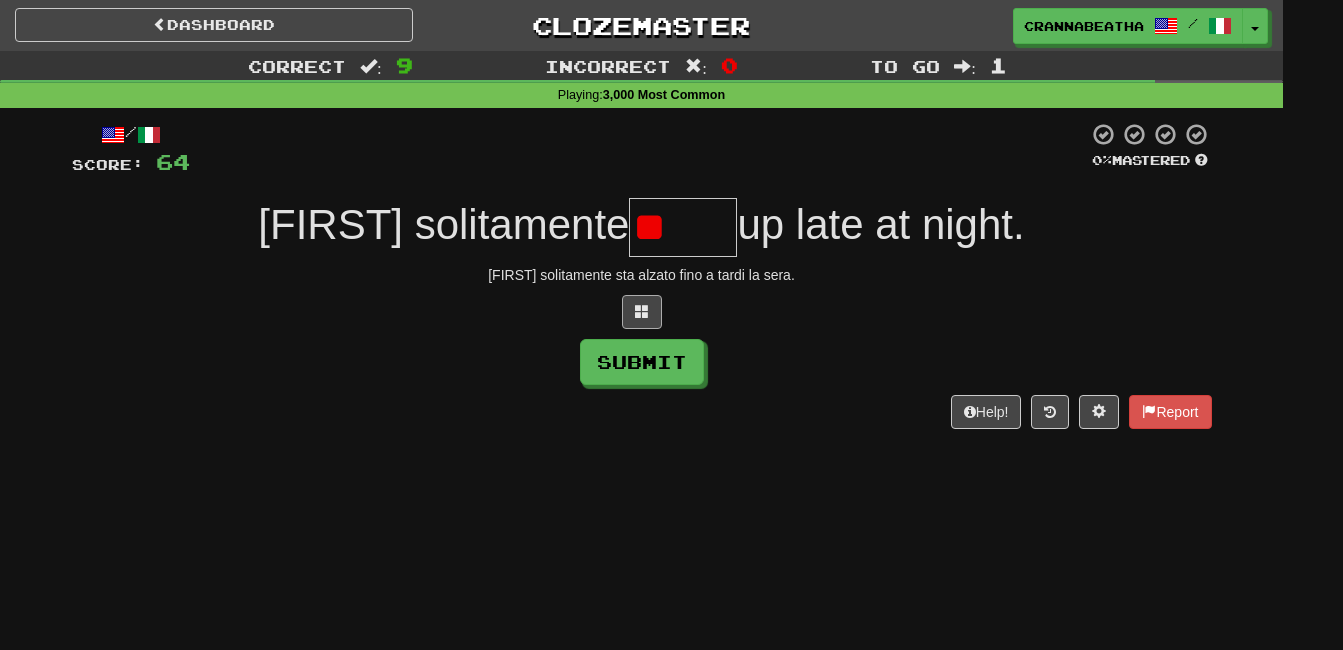 type on "*" 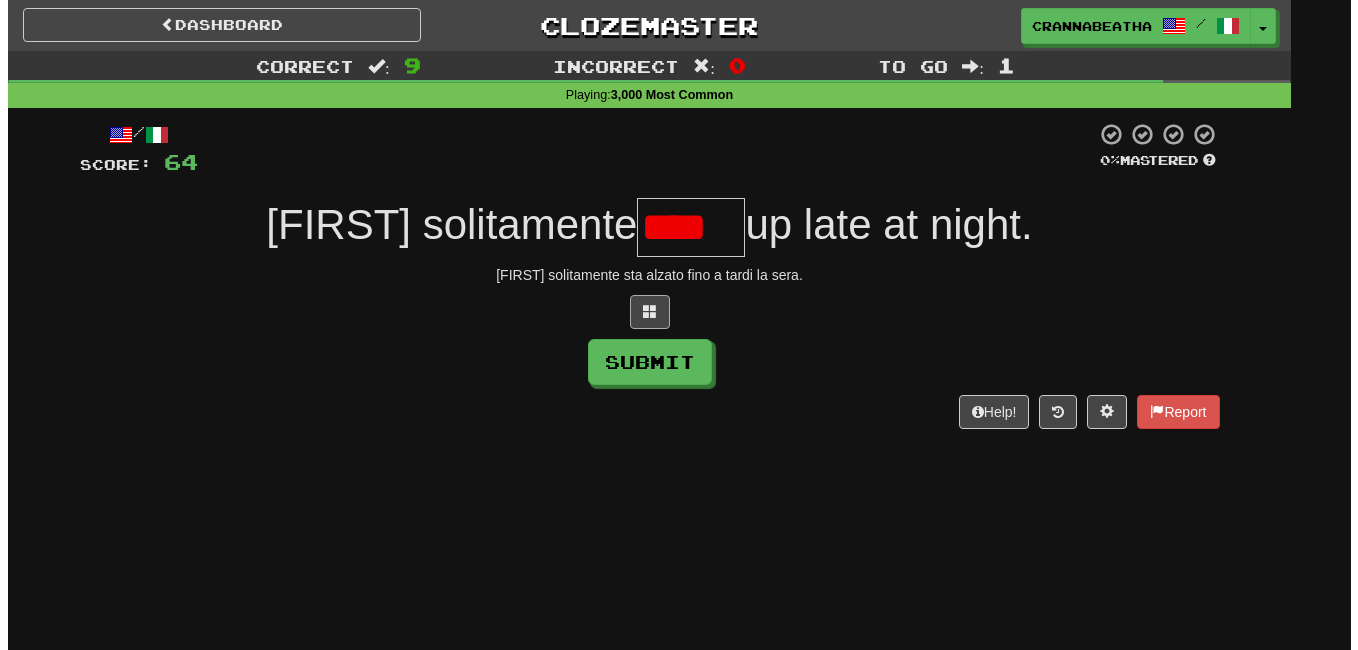 scroll, scrollTop: 0, scrollLeft: 0, axis: both 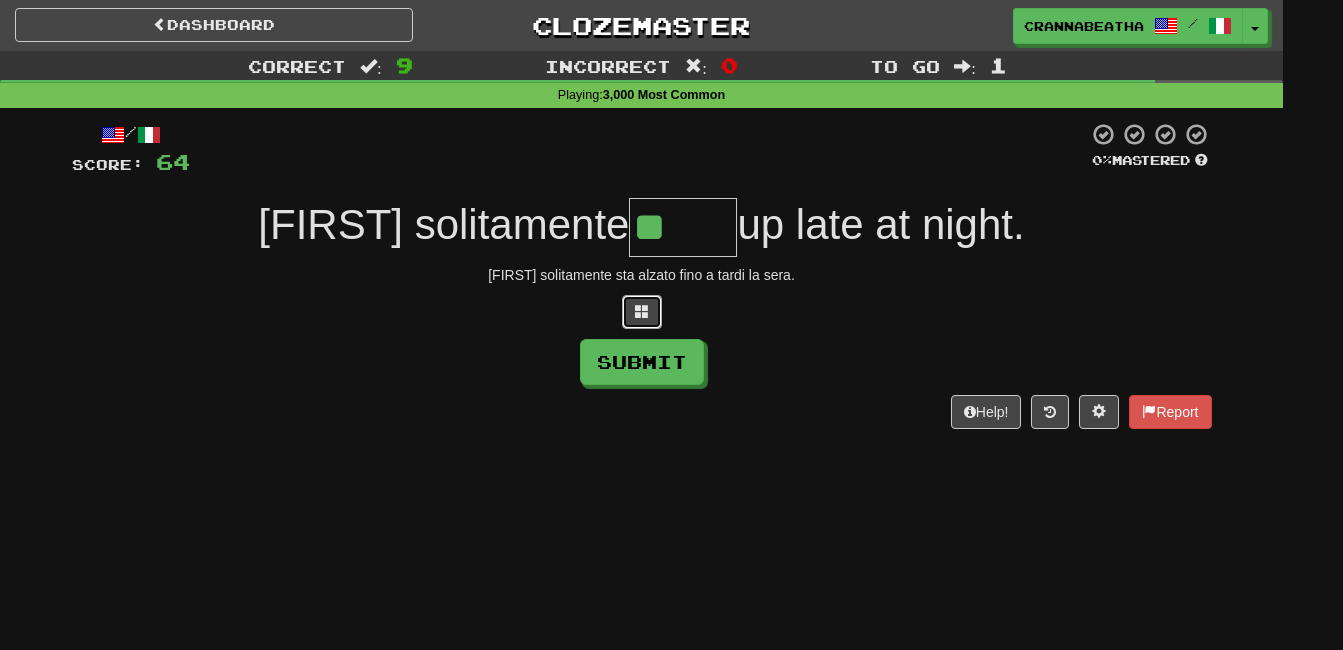 click at bounding box center (642, 312) 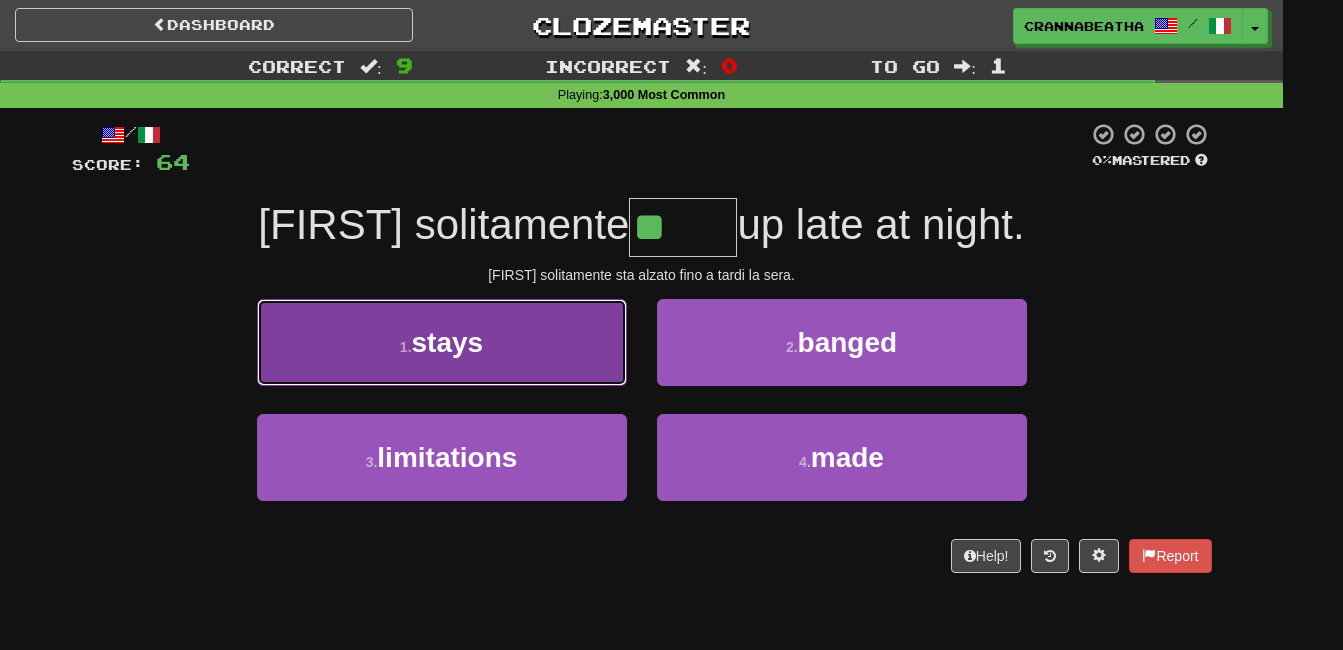 click on "1 . stays" at bounding box center [442, 342] 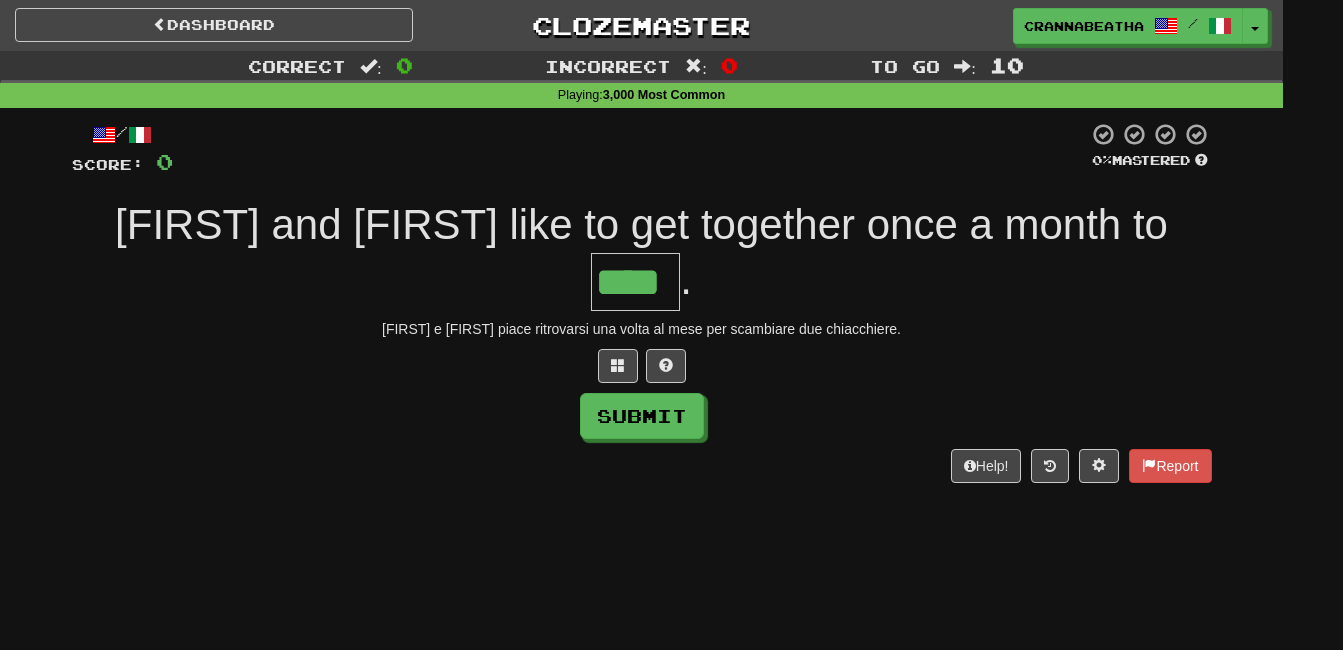 type on "****" 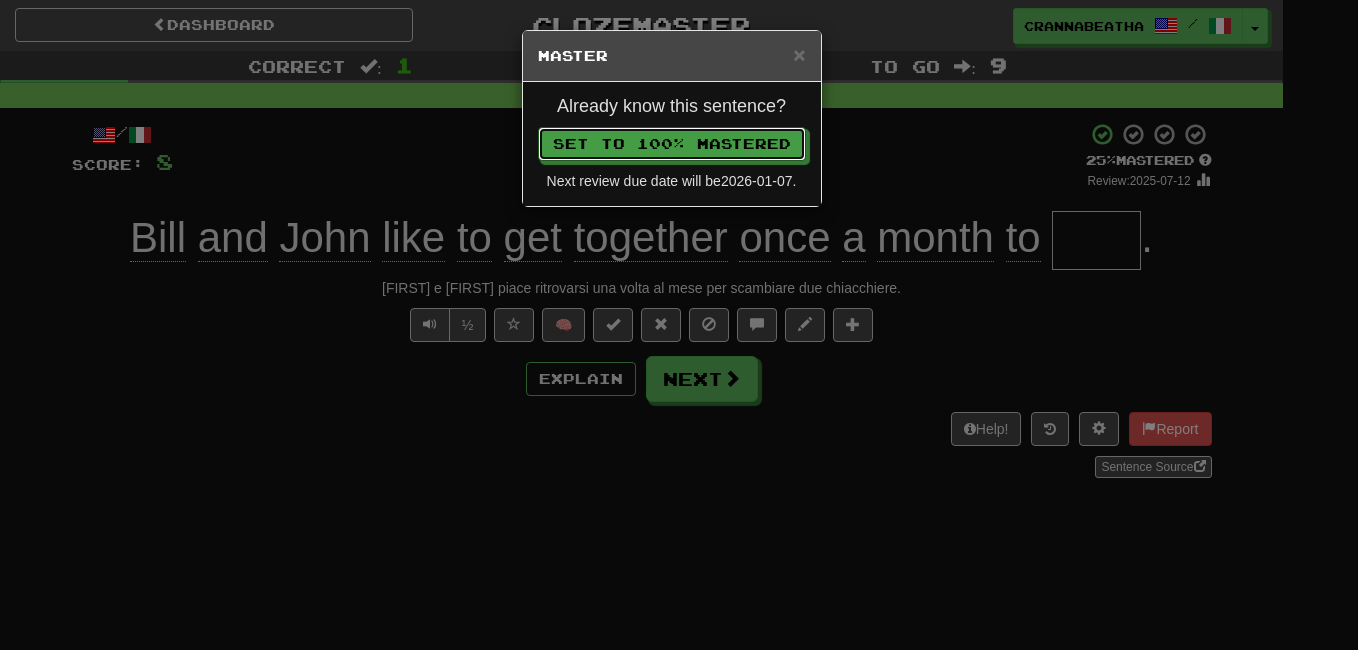 type 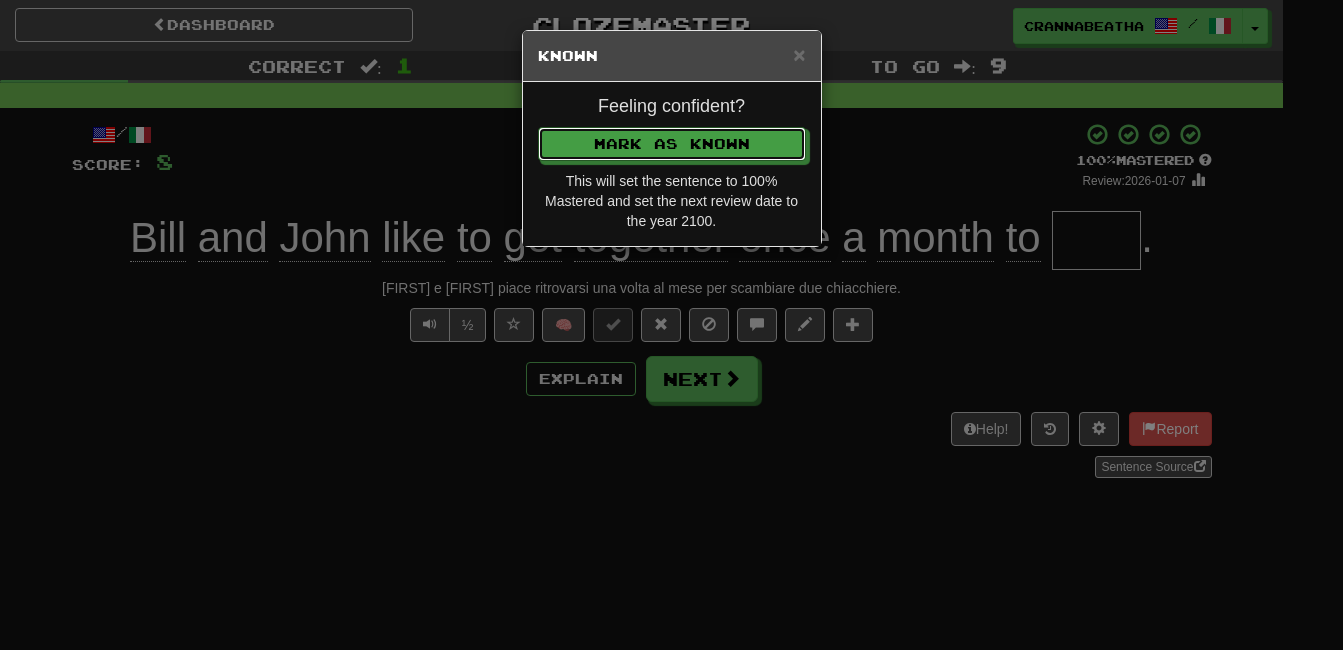 type 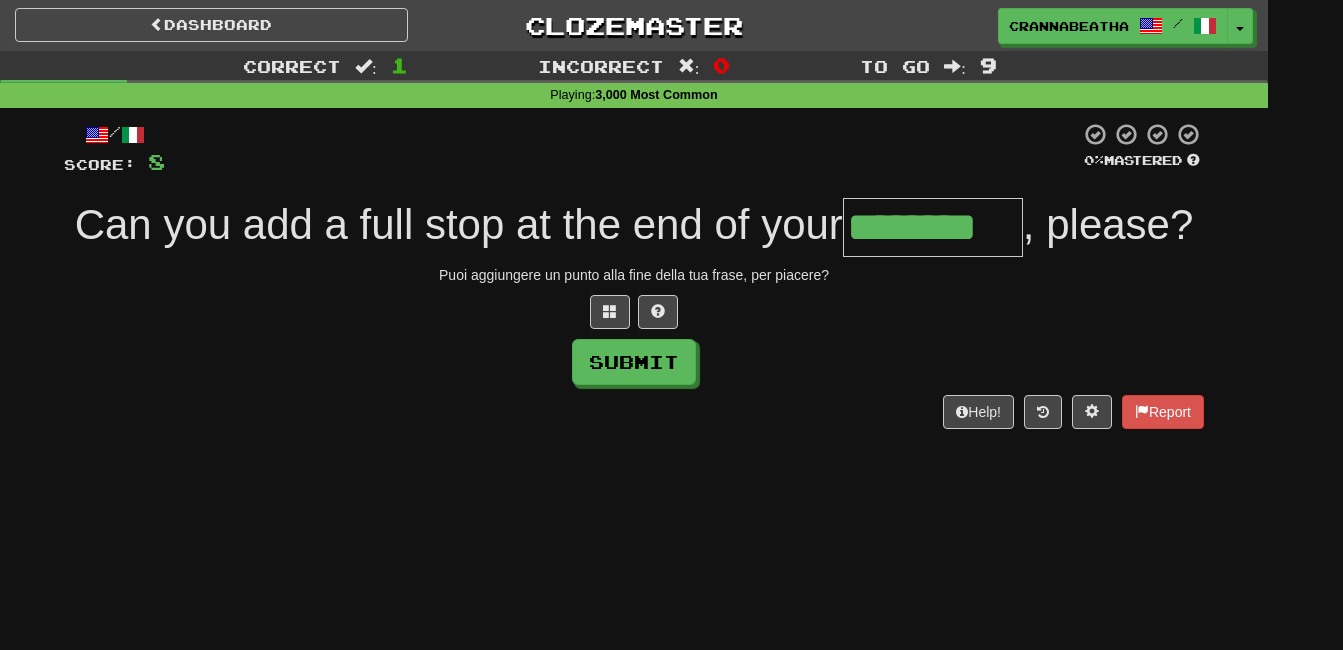 type on "********" 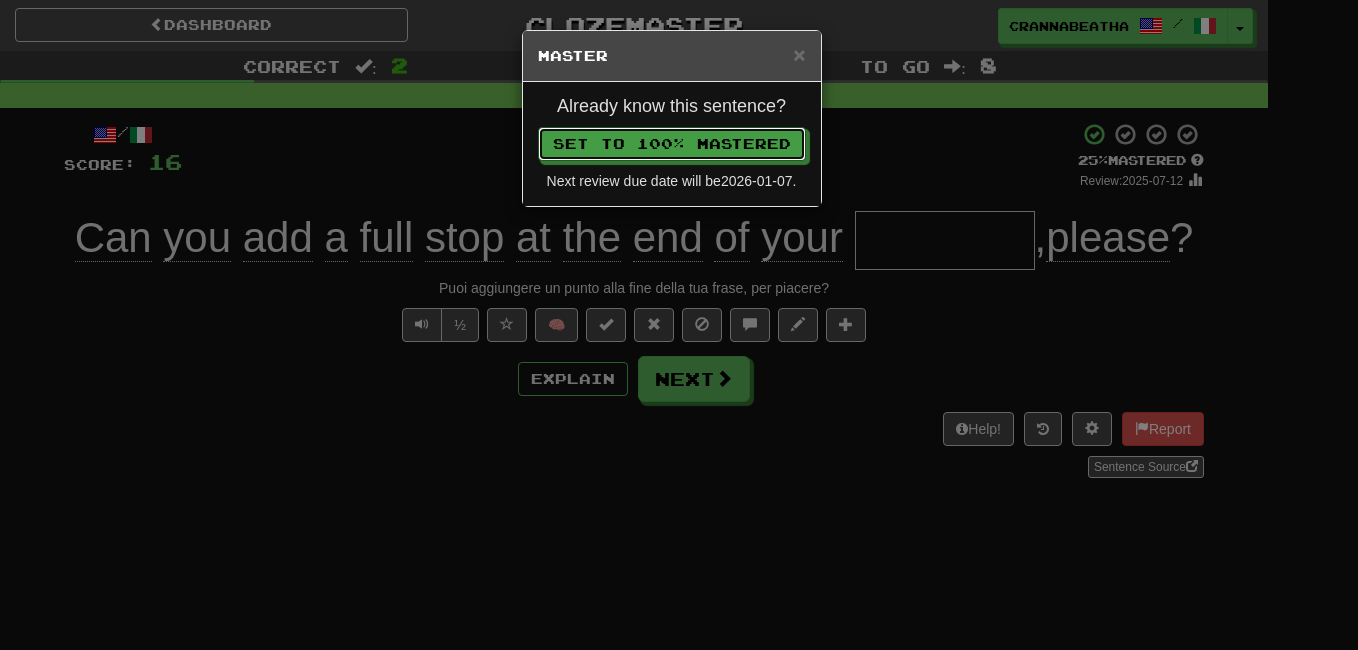 click on "Set to 100% Mastered" at bounding box center [672, 144] 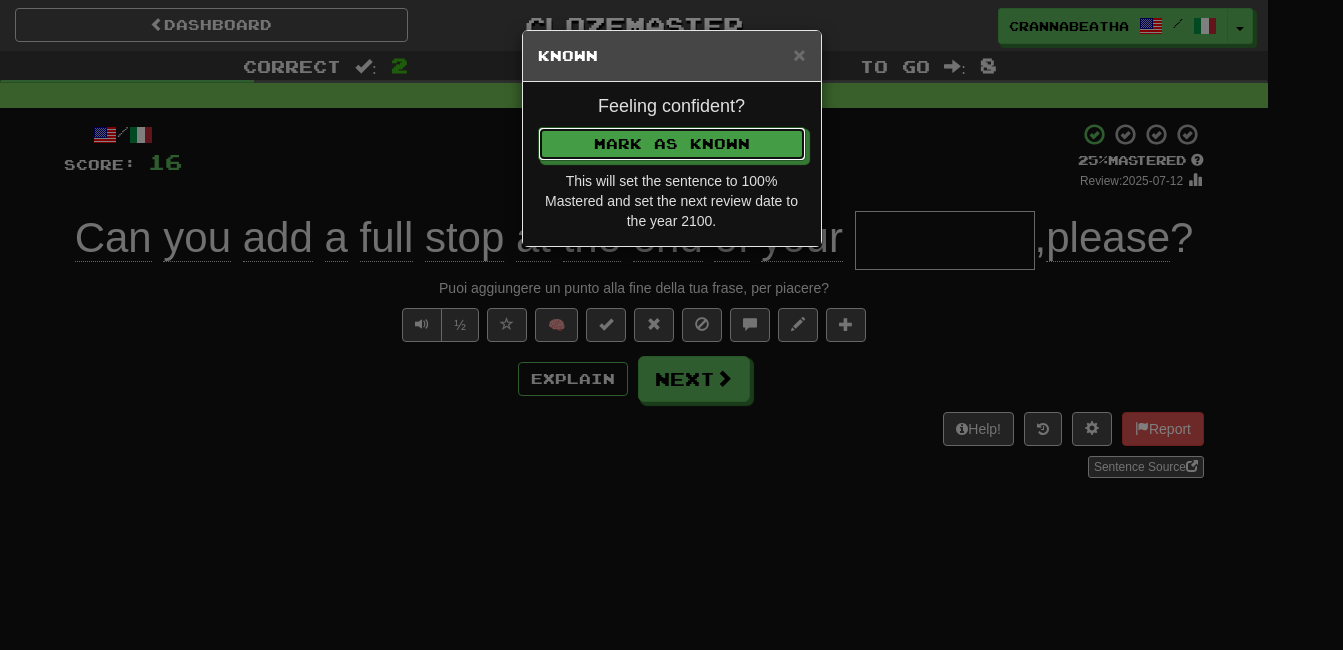 click on "Mark as Known" at bounding box center (672, 144) 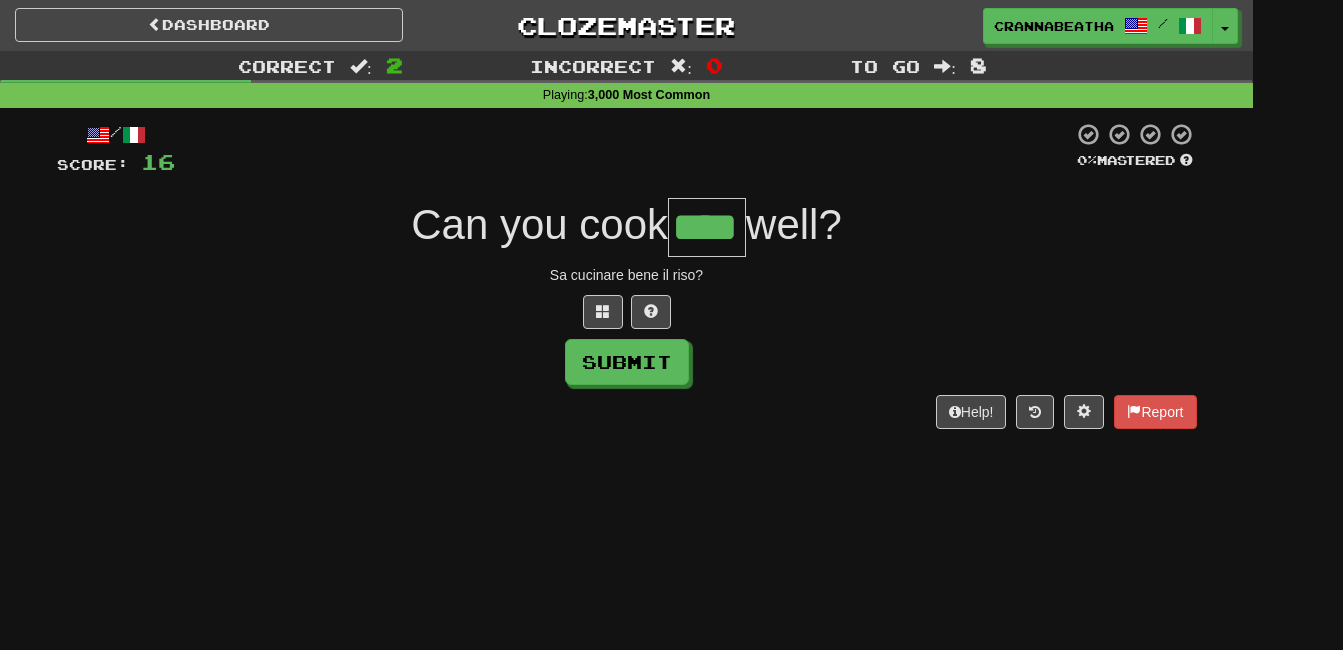 type on "****" 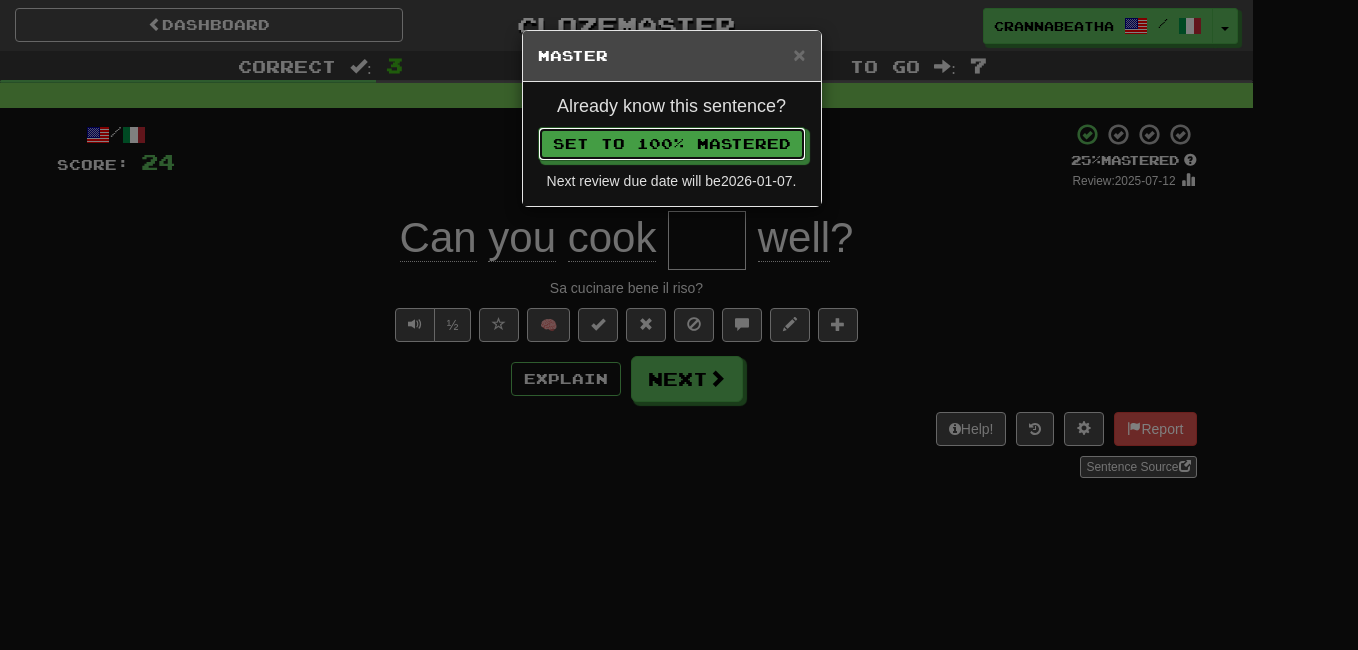 click on "Set to 100% Mastered" at bounding box center (672, 144) 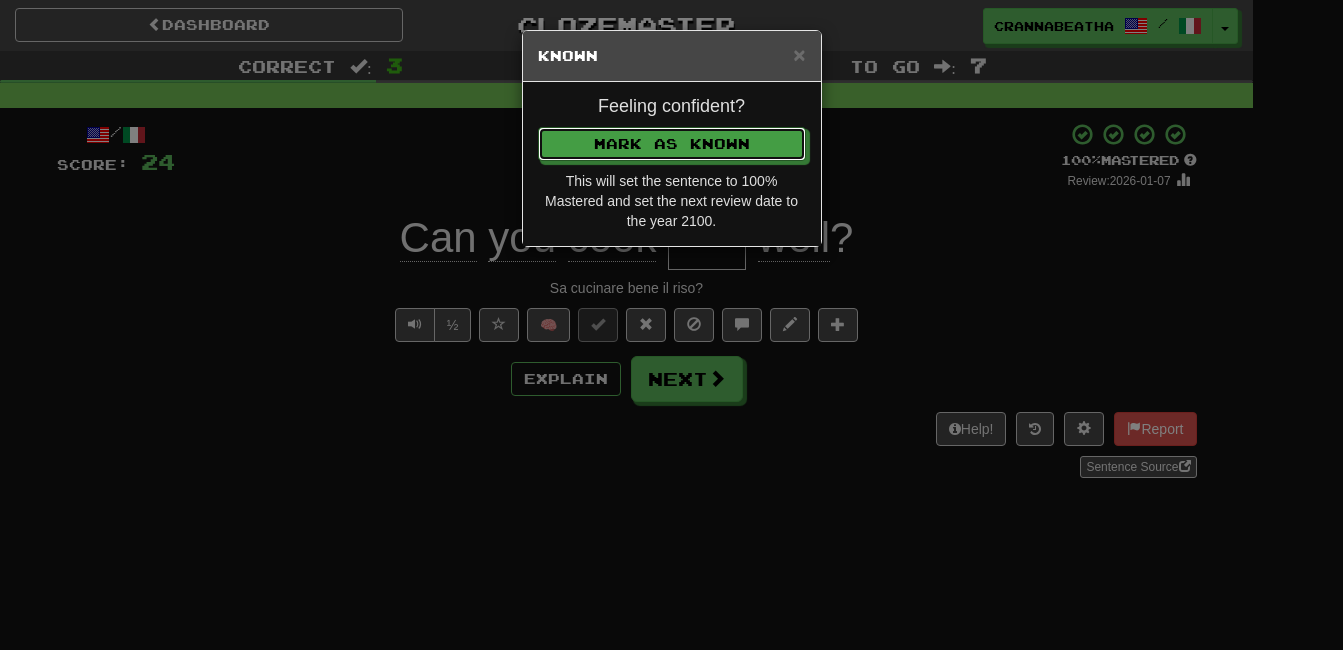 click on "Mark as Known" at bounding box center (672, 144) 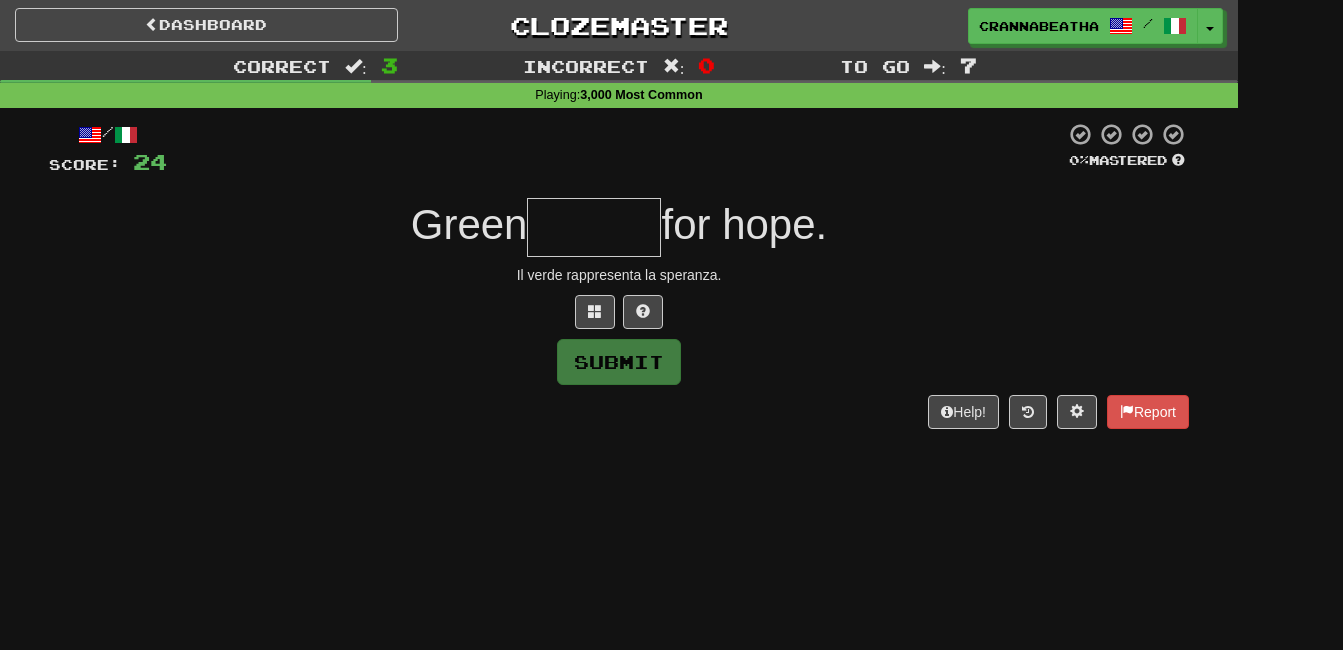 click on "/ Score: 24 0 % Mastered Green for hope. Il verde rappresenta la speranza. Submit Help! Report" at bounding box center [619, 275] 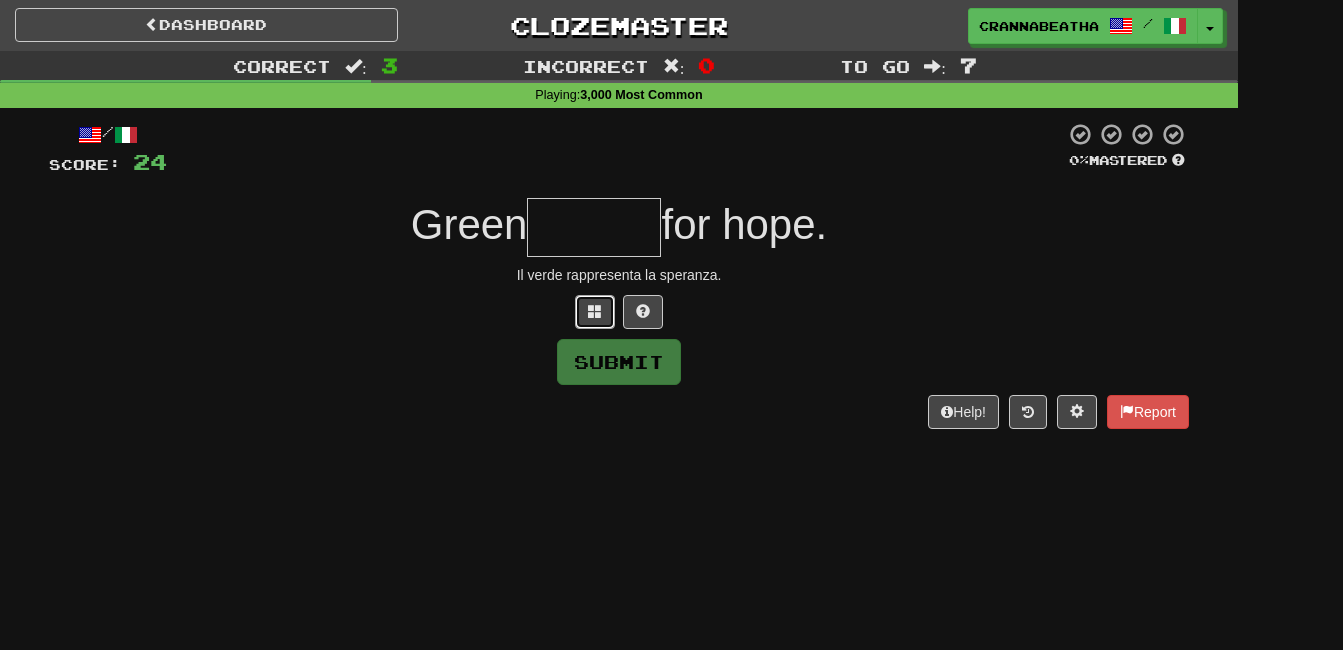 click at bounding box center [595, 311] 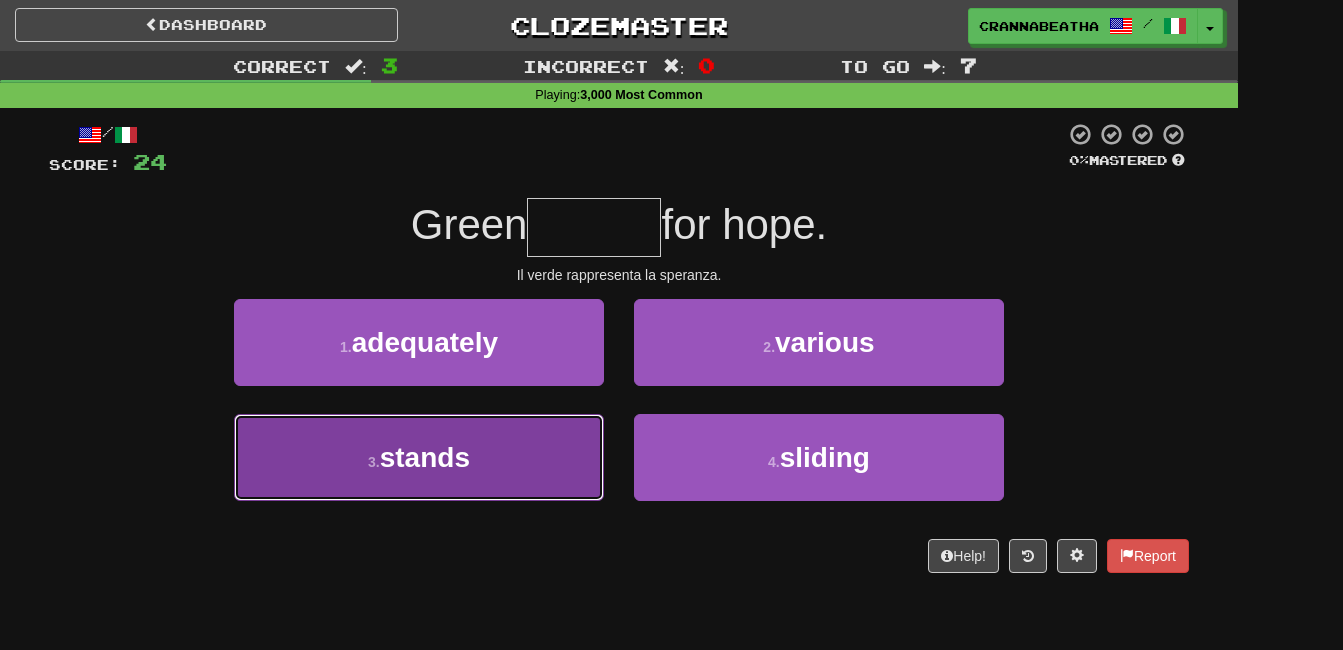 click on "3 . stands" at bounding box center (419, 457) 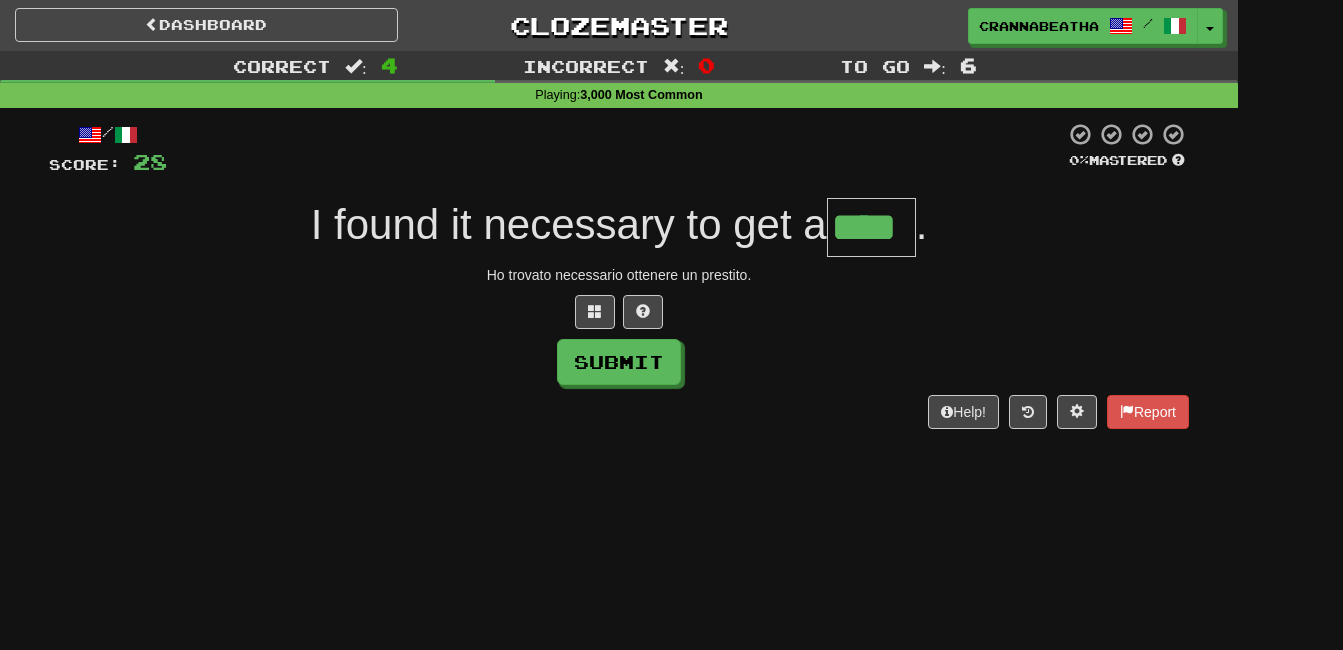 type on "****" 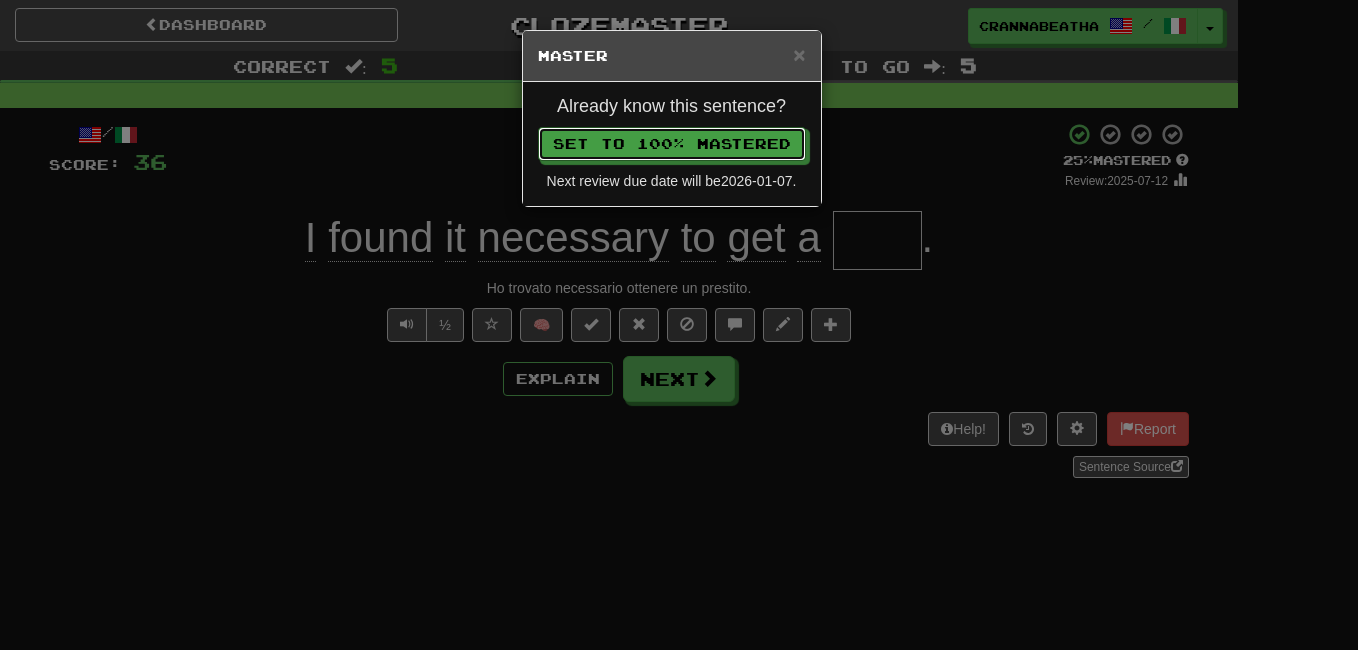 click on "Set to 100% Mastered" at bounding box center [672, 144] 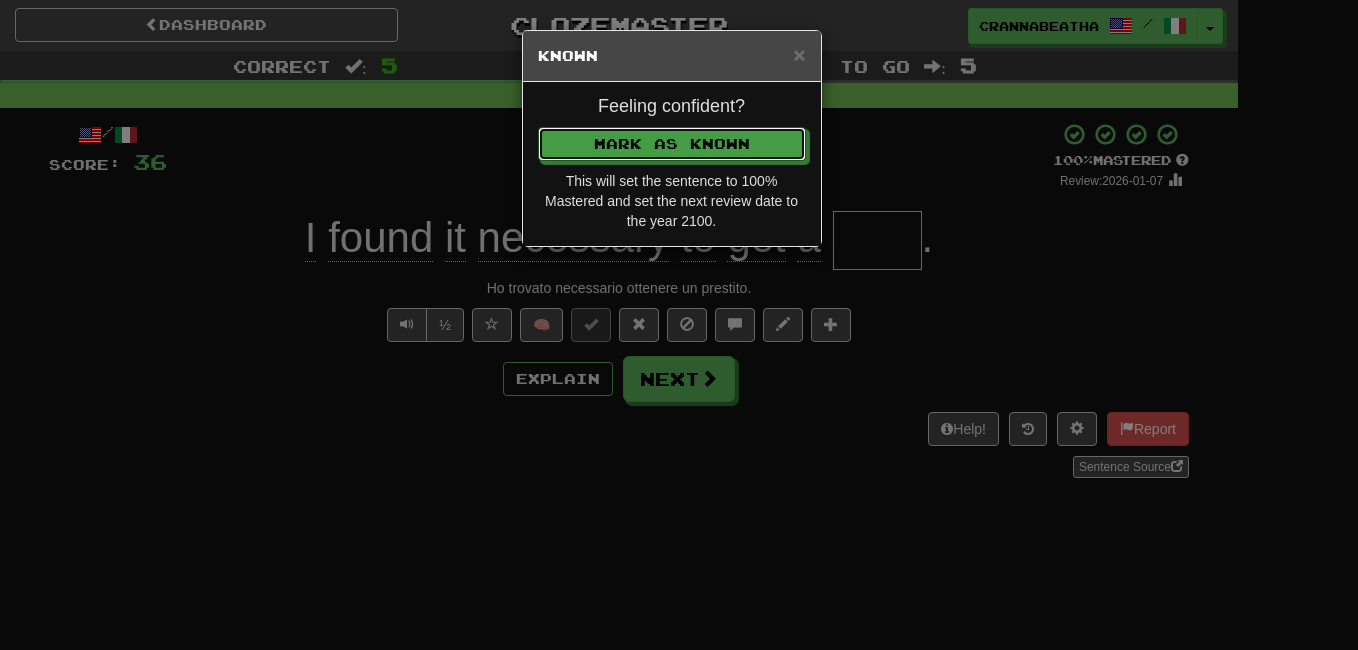 click on "Mark as Known" at bounding box center (672, 144) 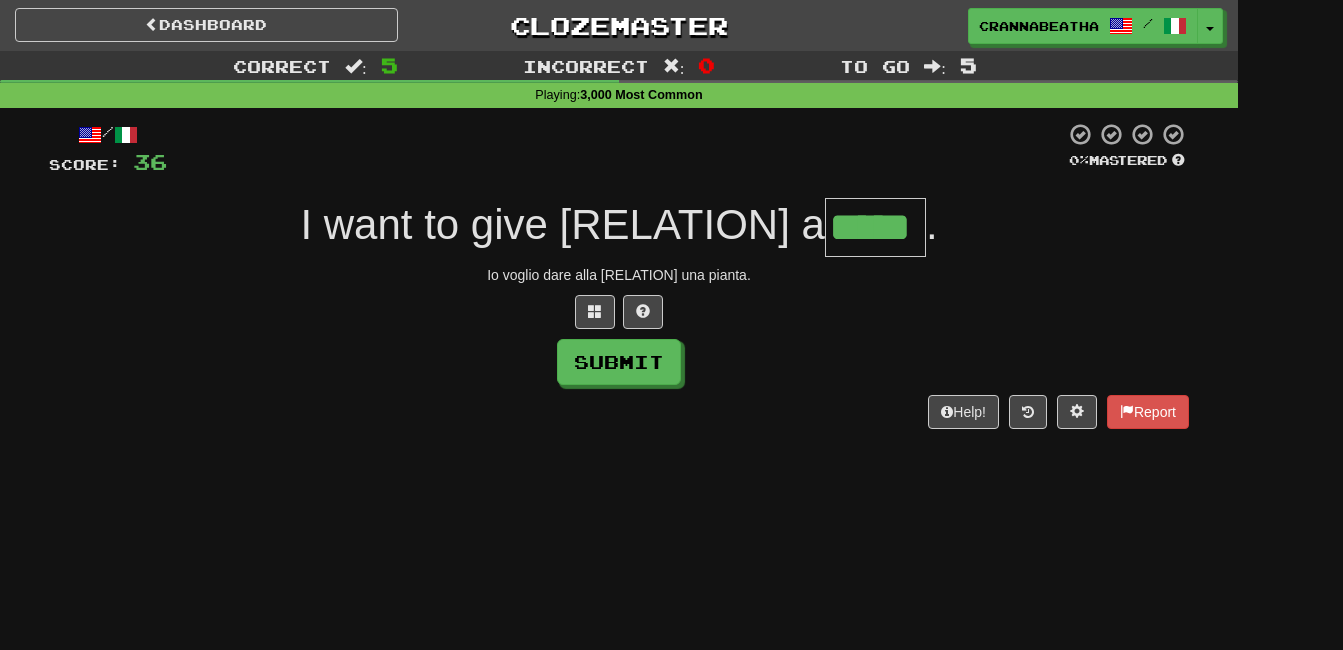 type on "*****" 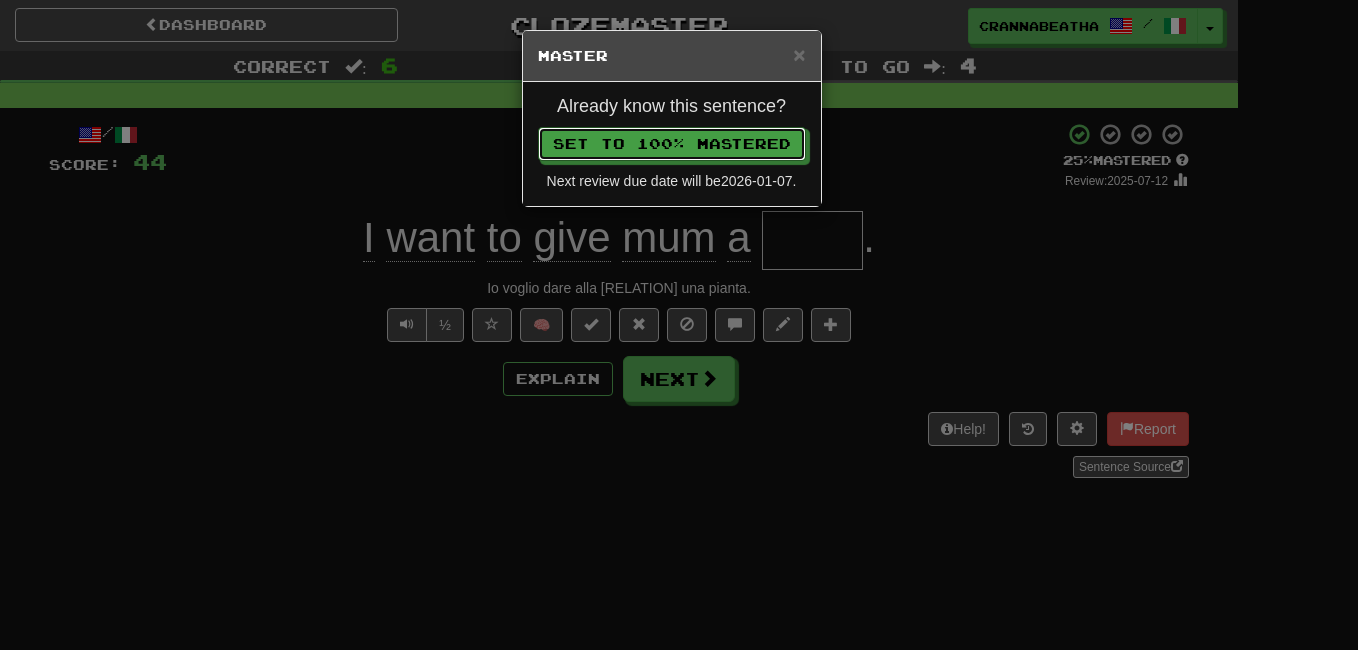 click on "Set to 100% Mastered" at bounding box center [672, 144] 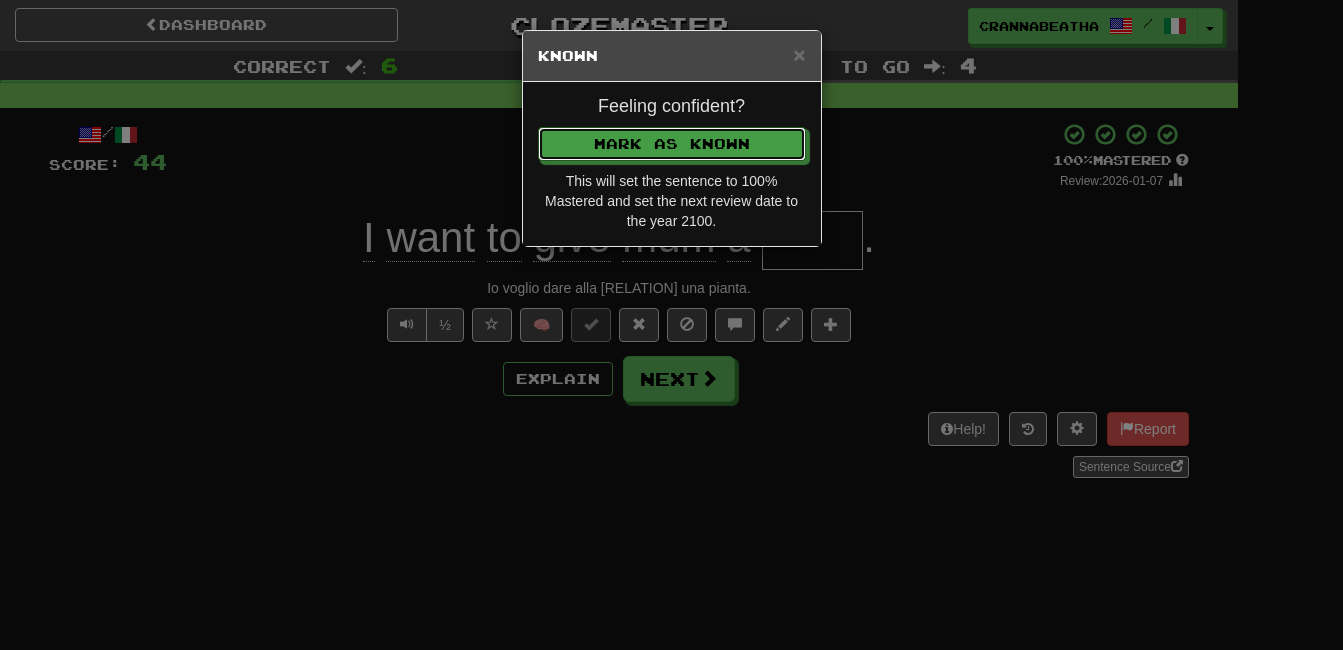 click on "Mark as Known" at bounding box center (672, 144) 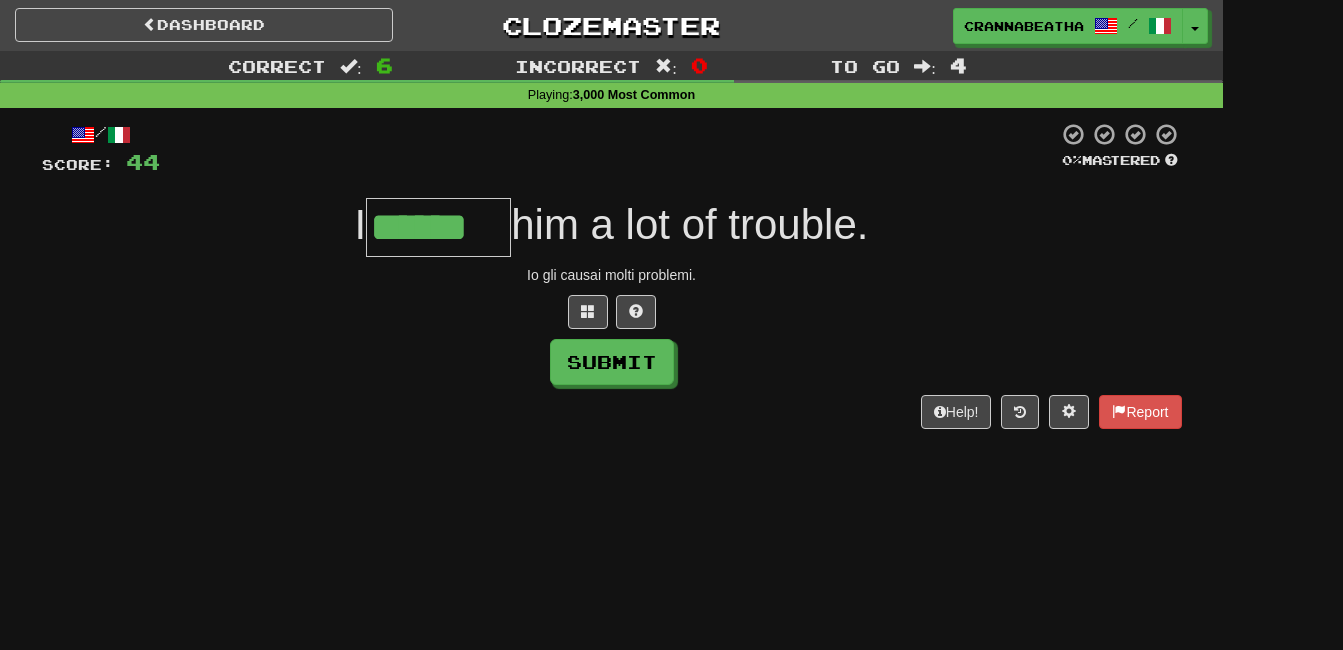 type on "******" 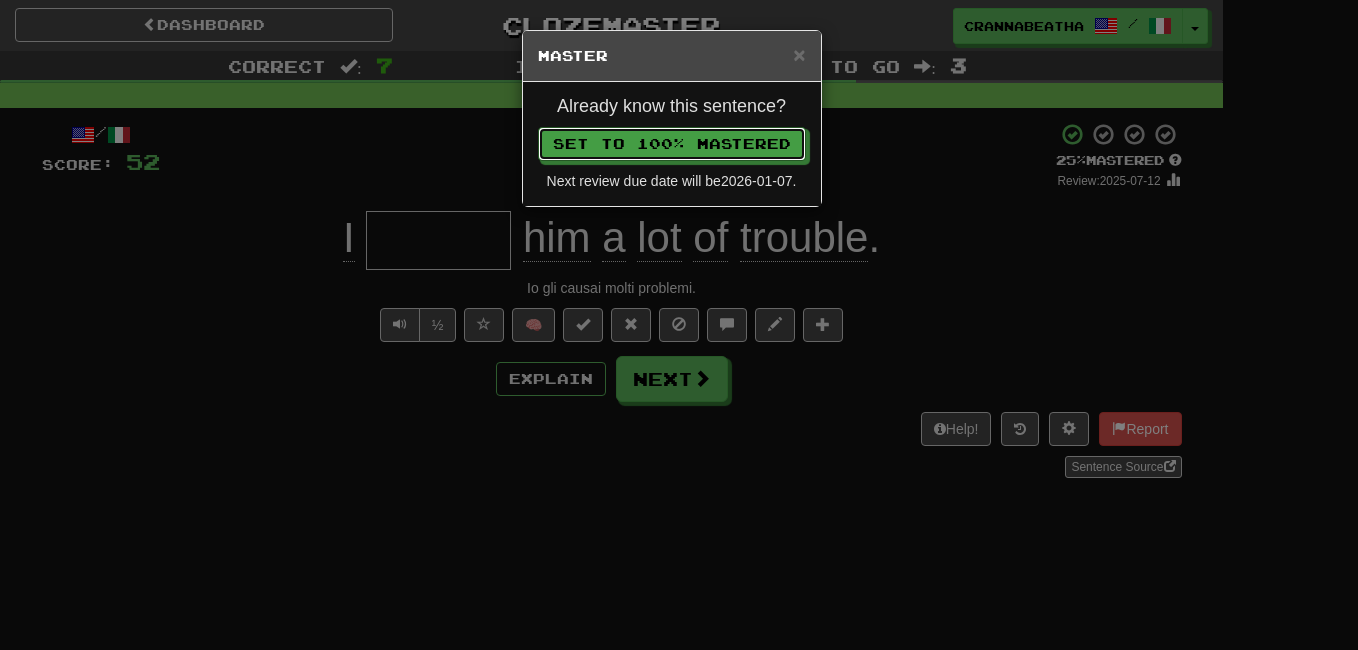 click on "Set to 100% Mastered" at bounding box center [672, 144] 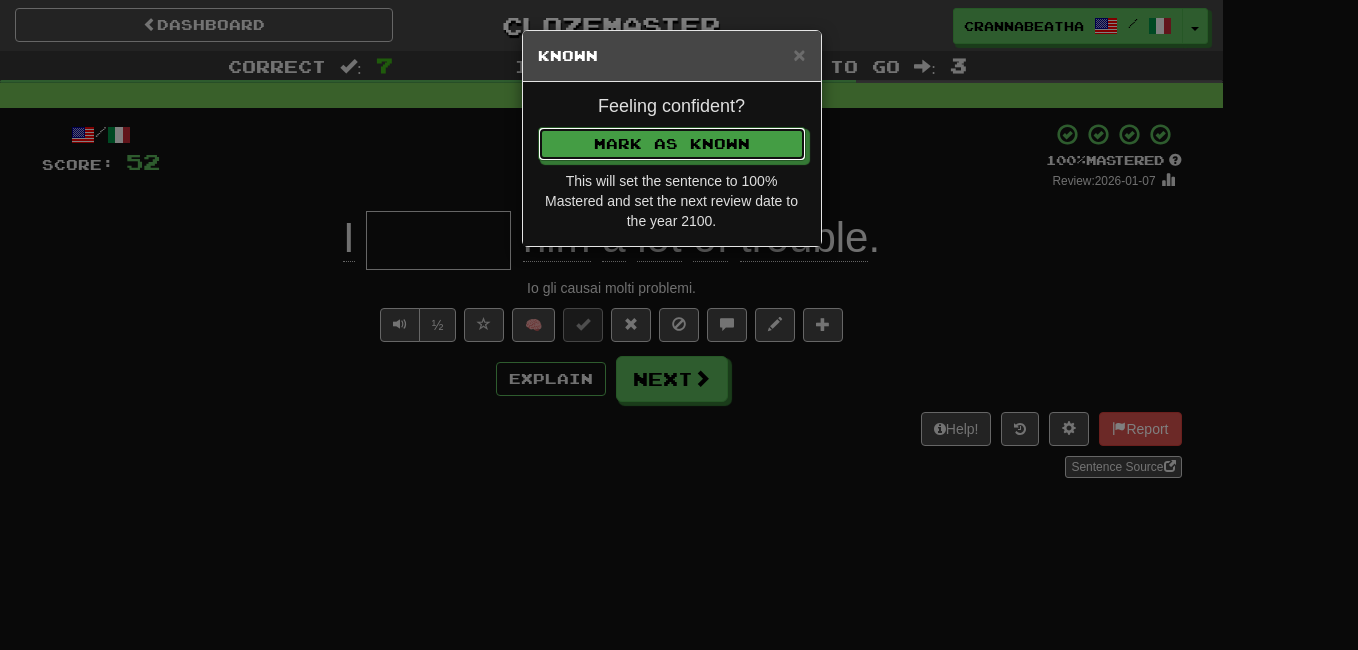 click on "Mark as Known" at bounding box center [672, 144] 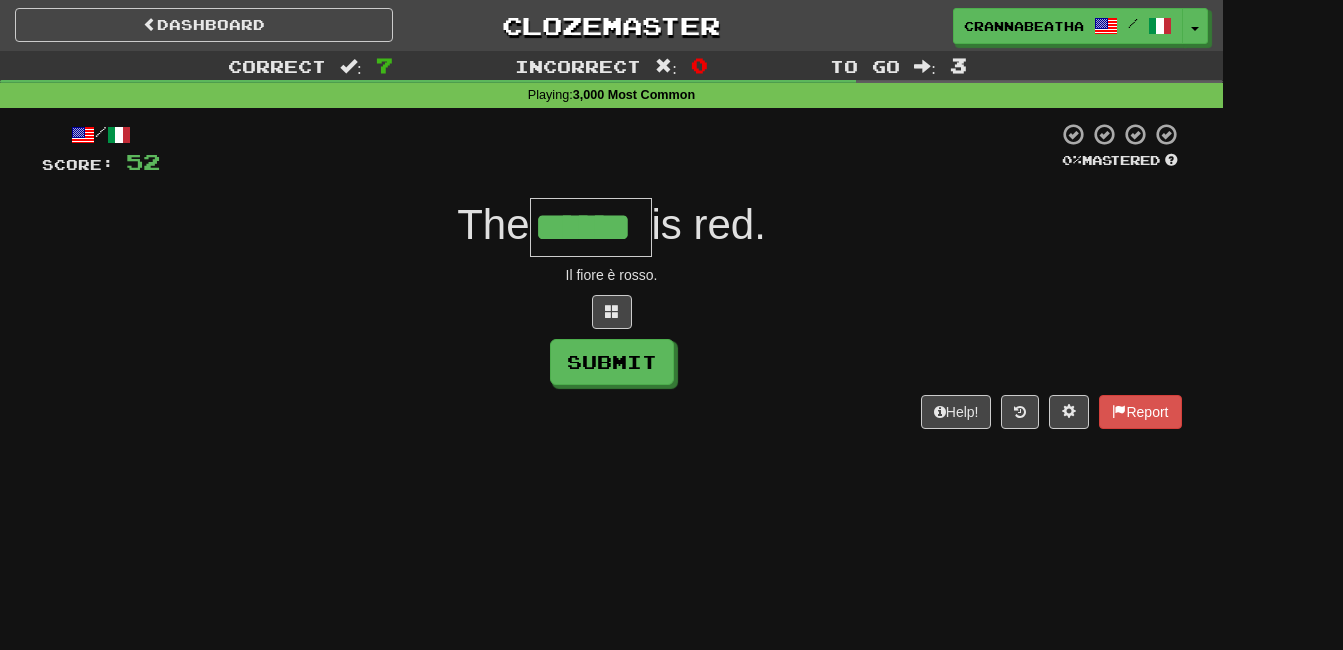 type on "******" 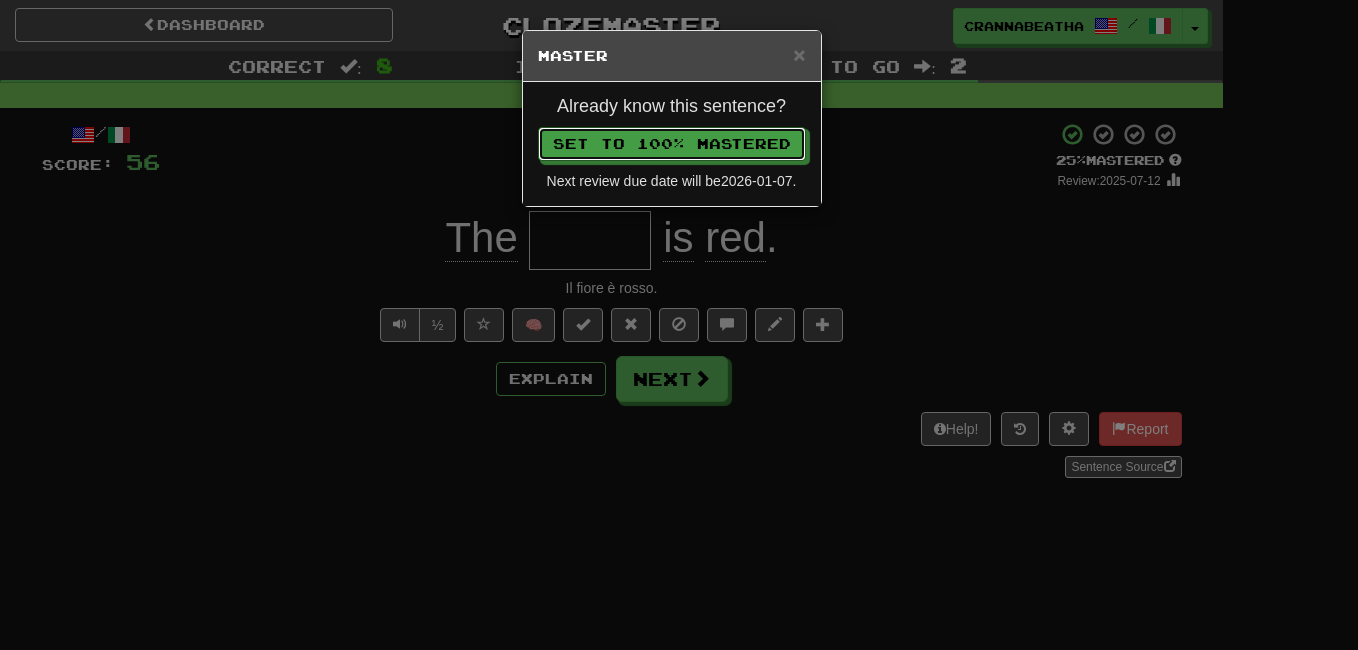 click on "Set to 100% Mastered" at bounding box center [672, 144] 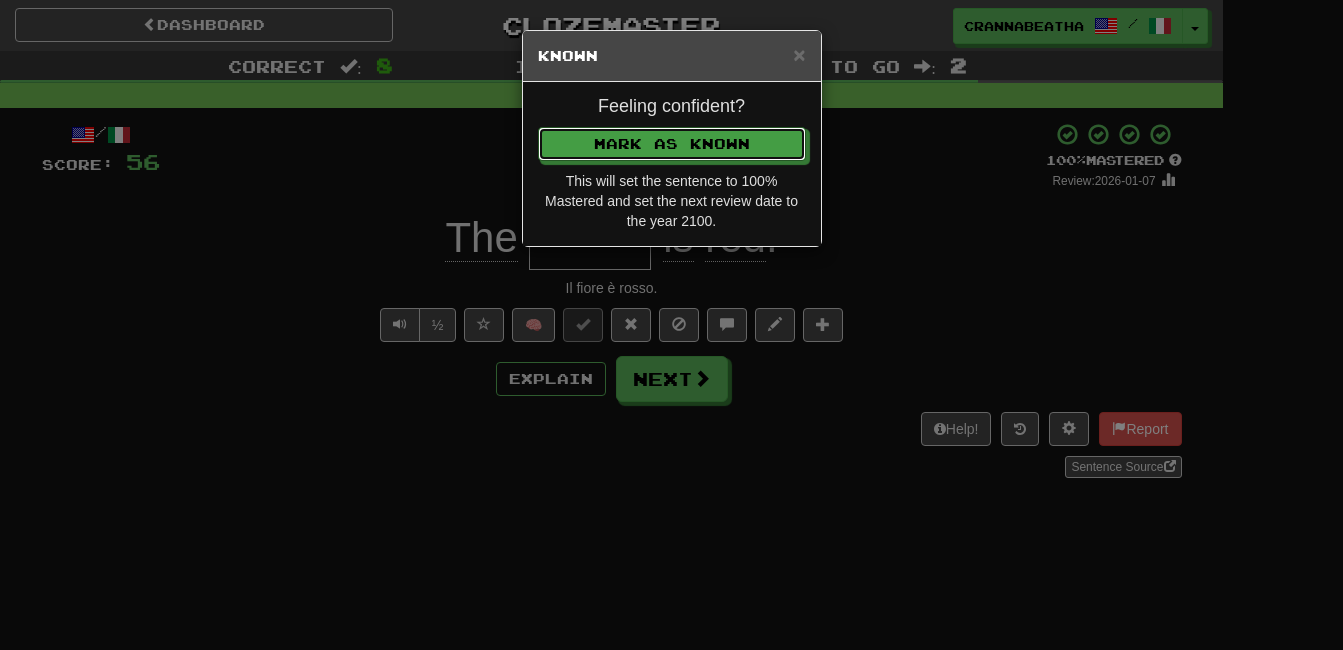 click on "Mark as Known" at bounding box center [672, 144] 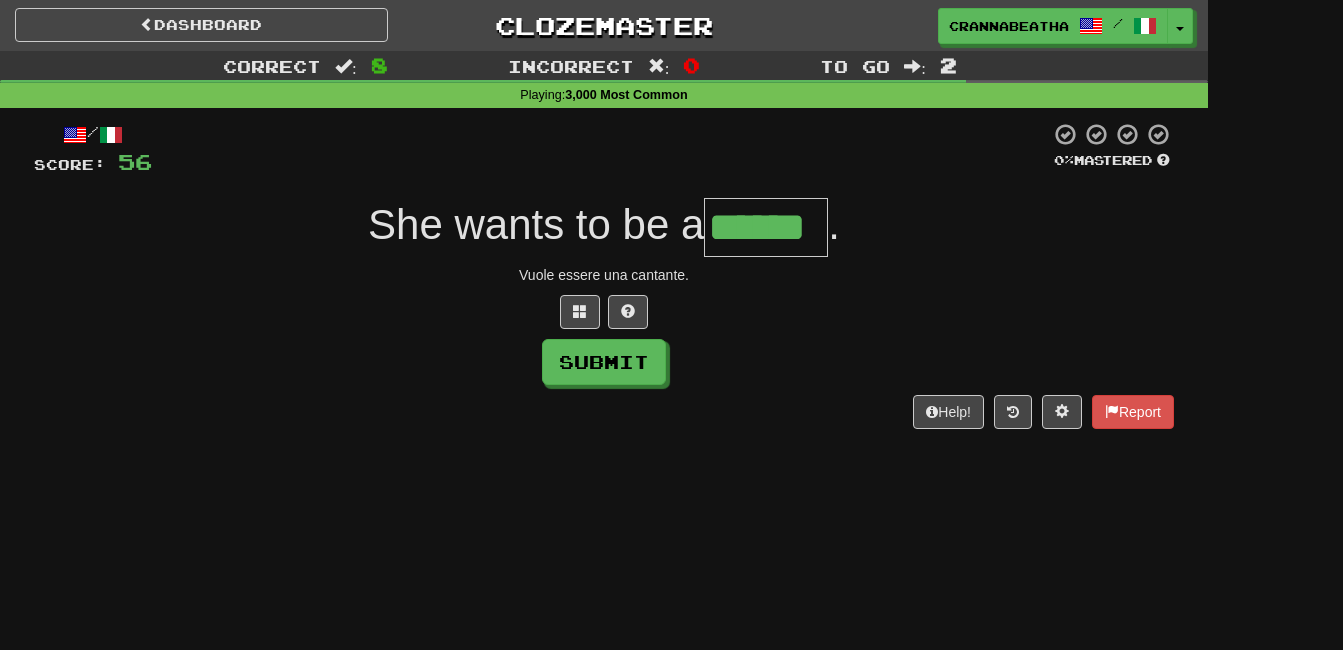 type on "******" 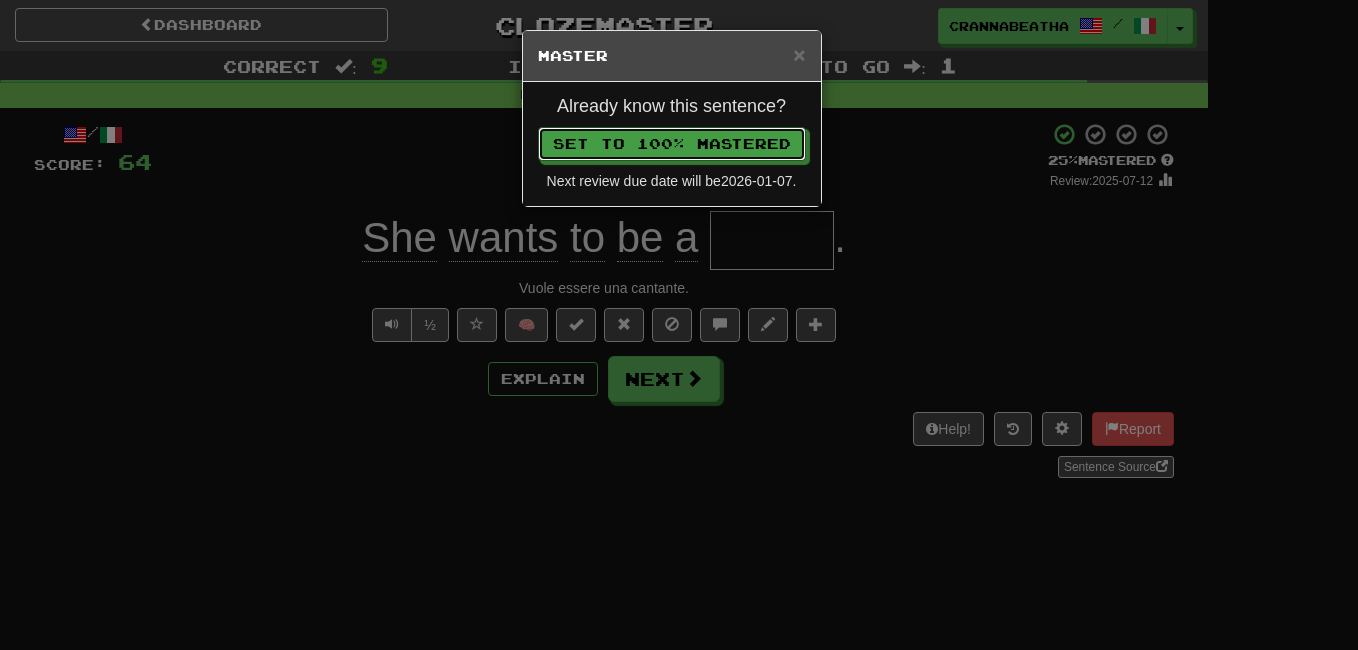 click on "Set to 100% Mastered" at bounding box center [672, 144] 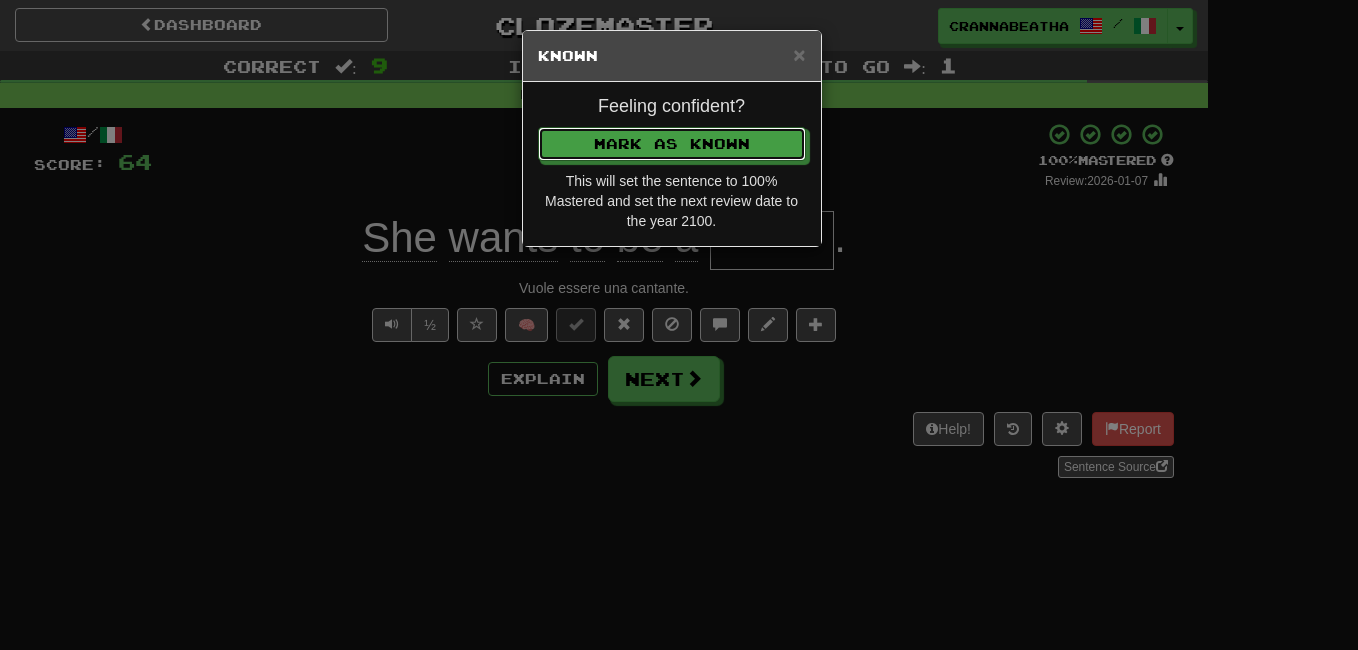click on "Mark as Known" at bounding box center [672, 144] 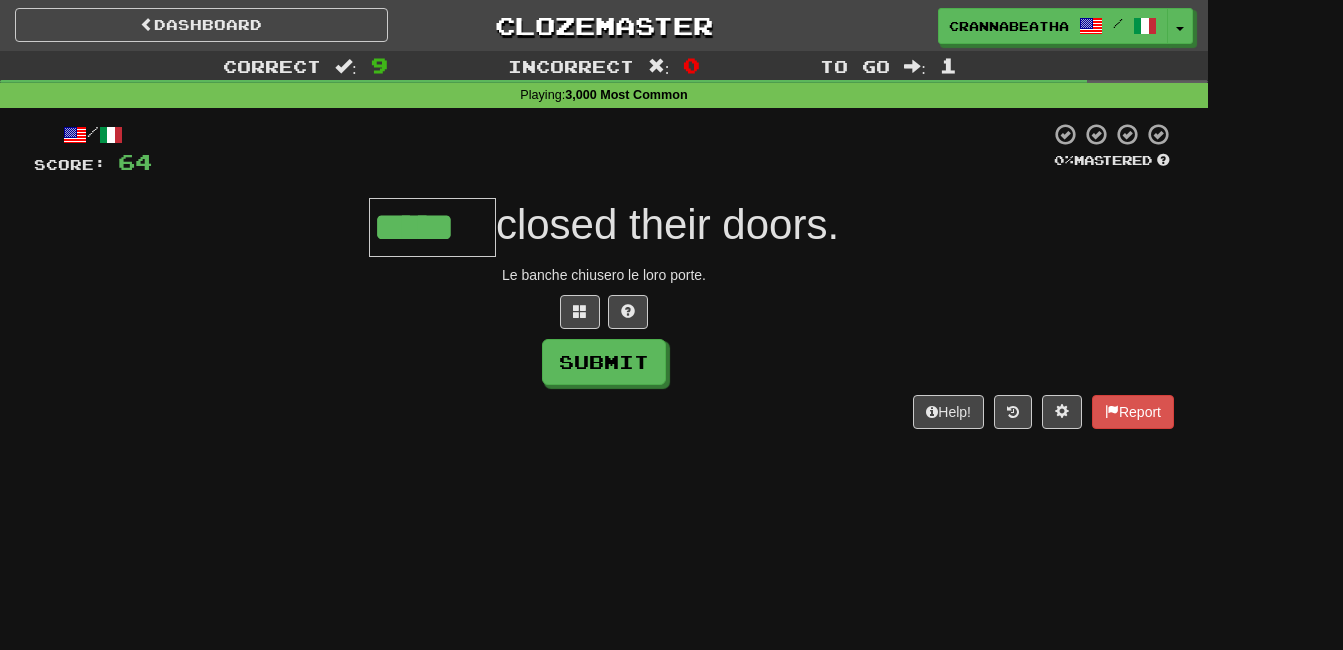 type on "*****" 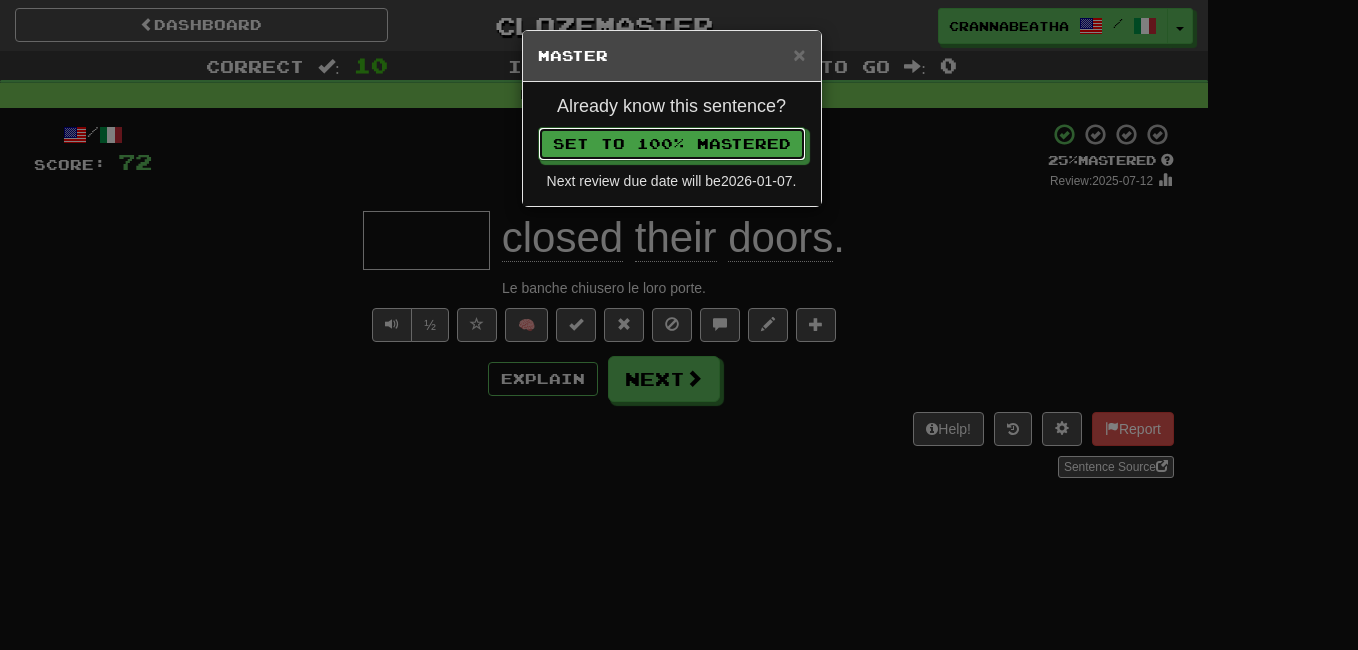 click on "Set to 100% Mastered" at bounding box center [672, 144] 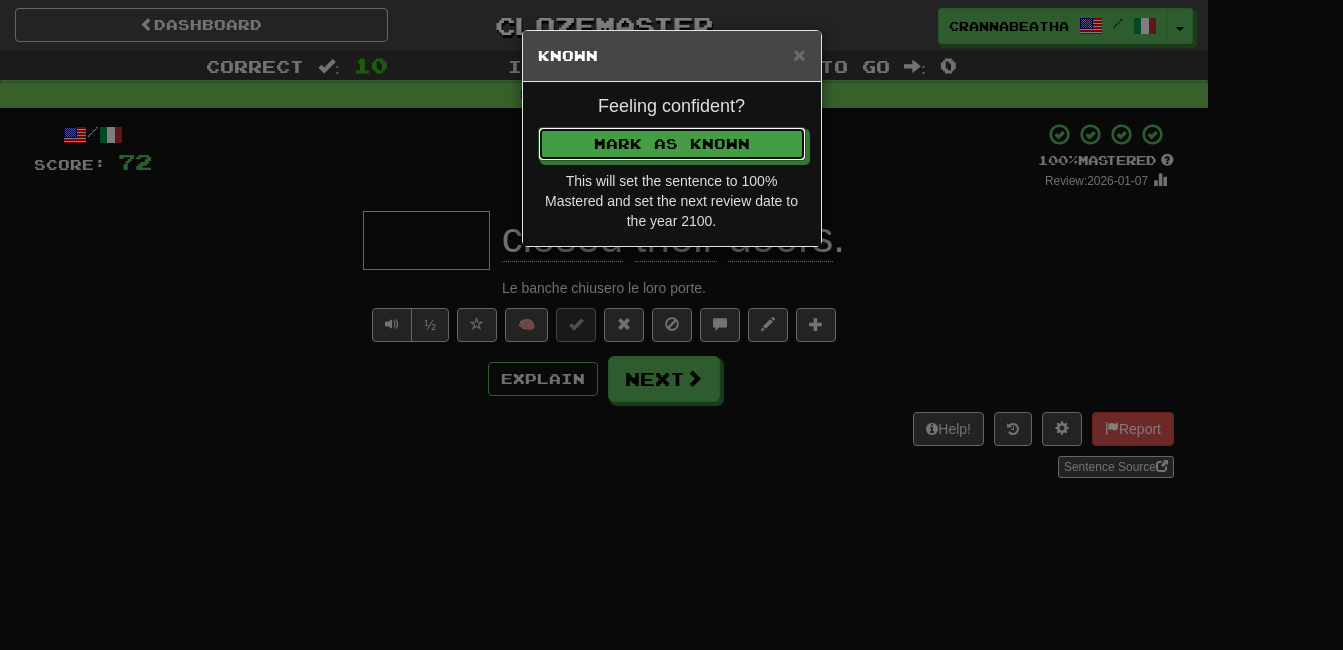 click on "Mark as Known" at bounding box center (672, 144) 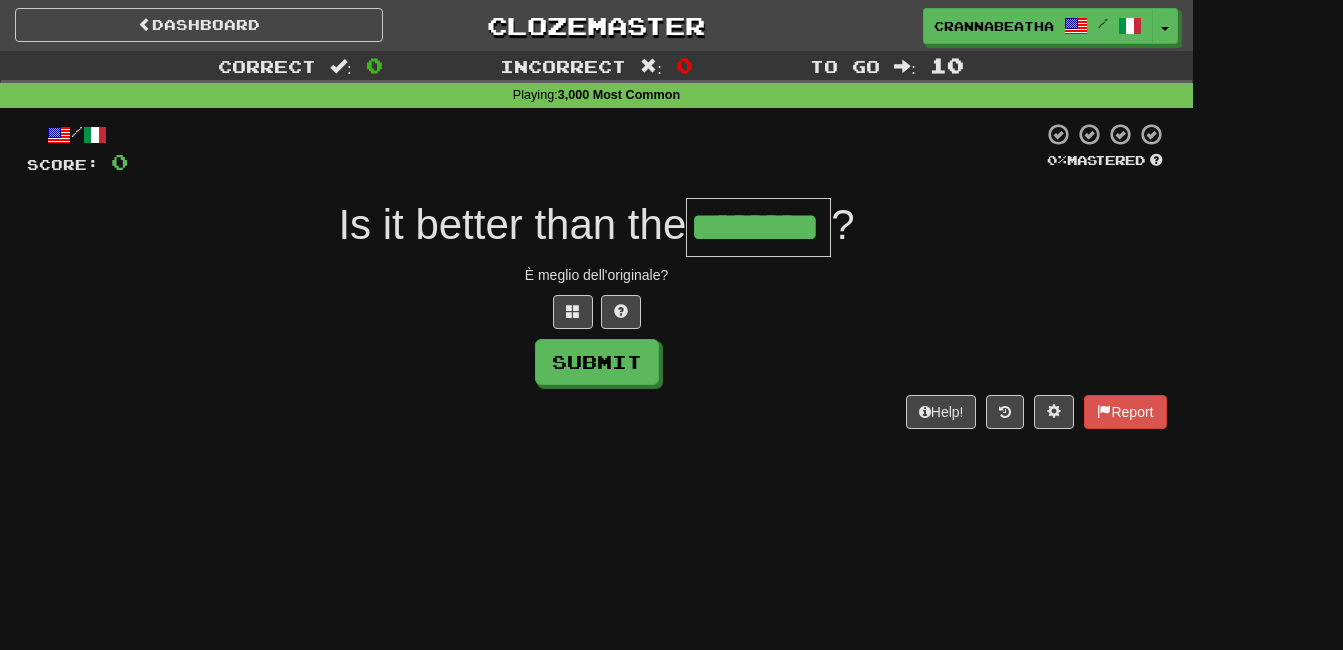 type on "********" 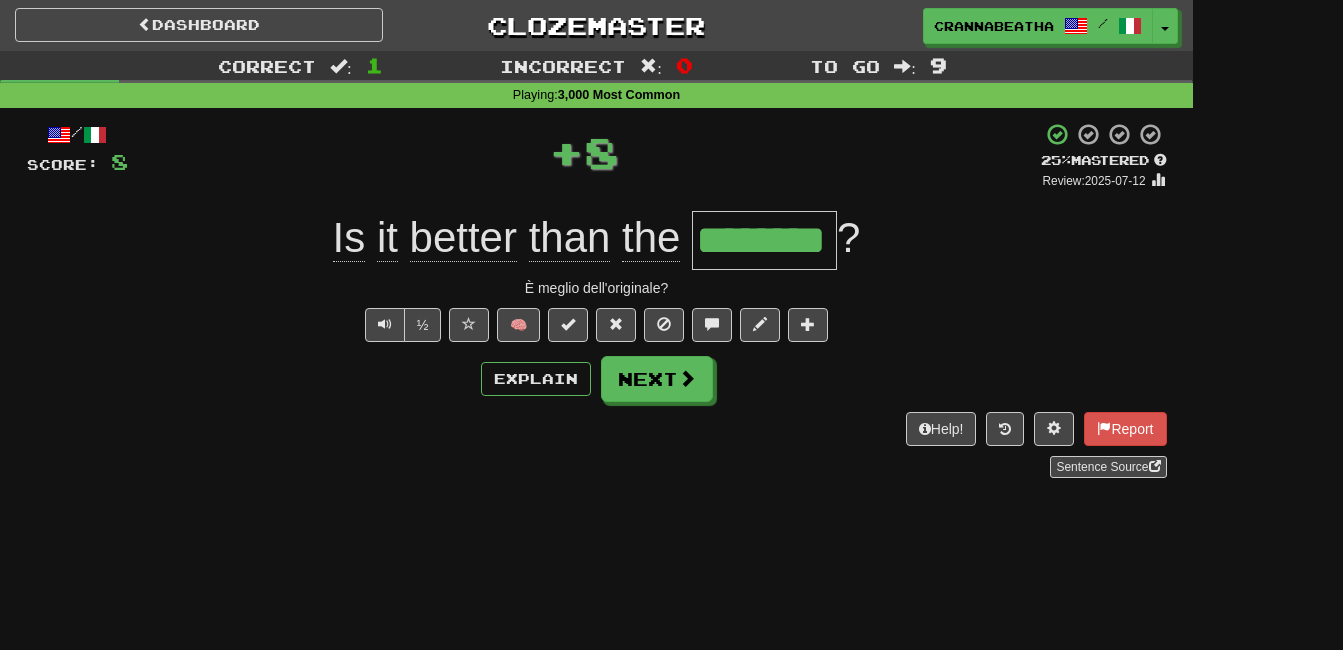 type 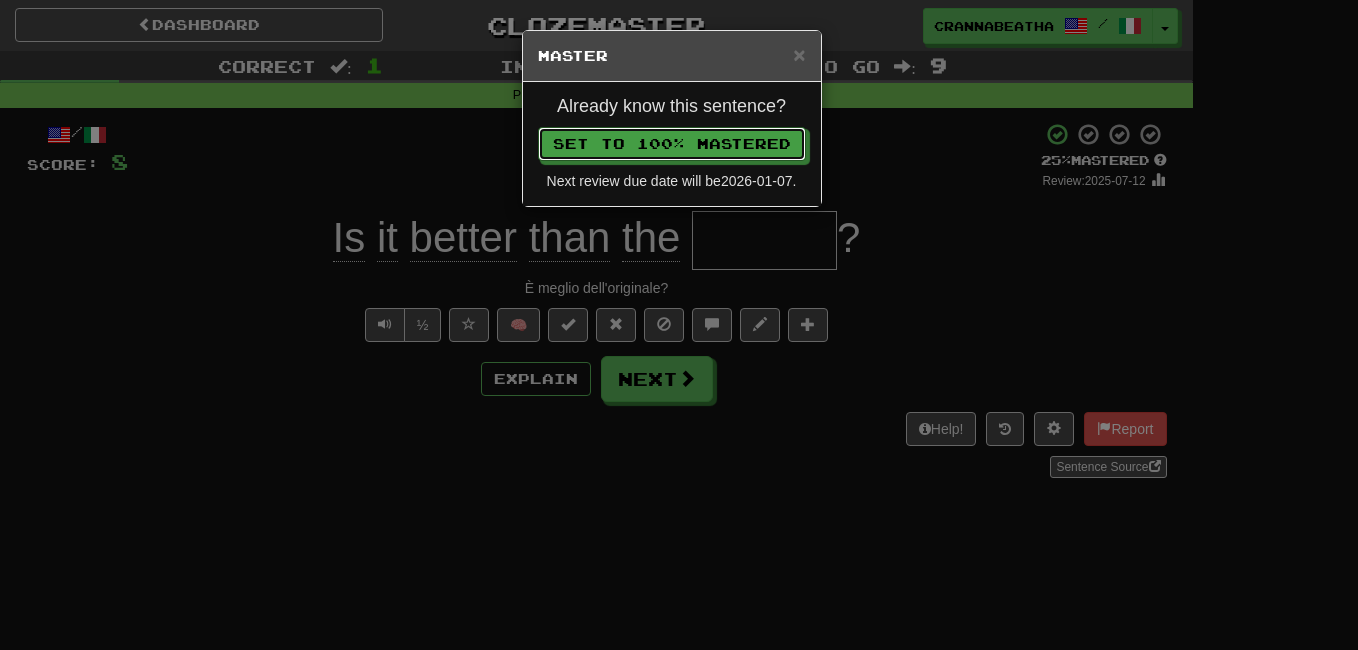 type 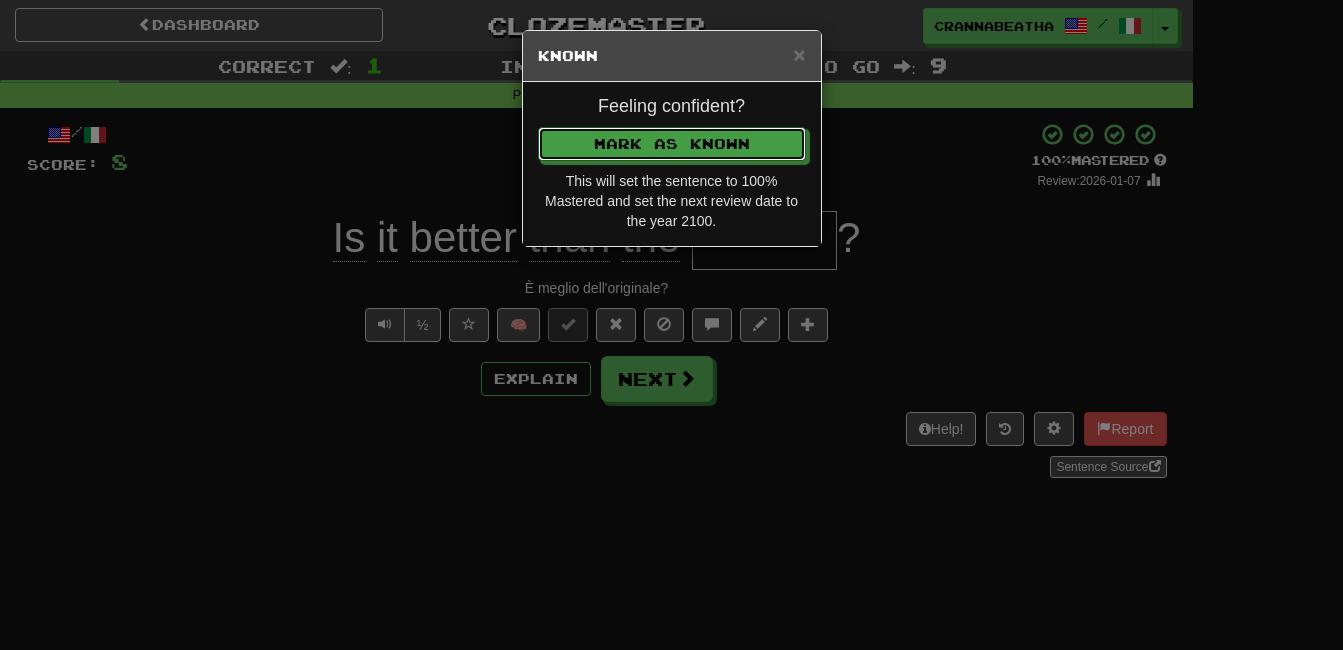 type 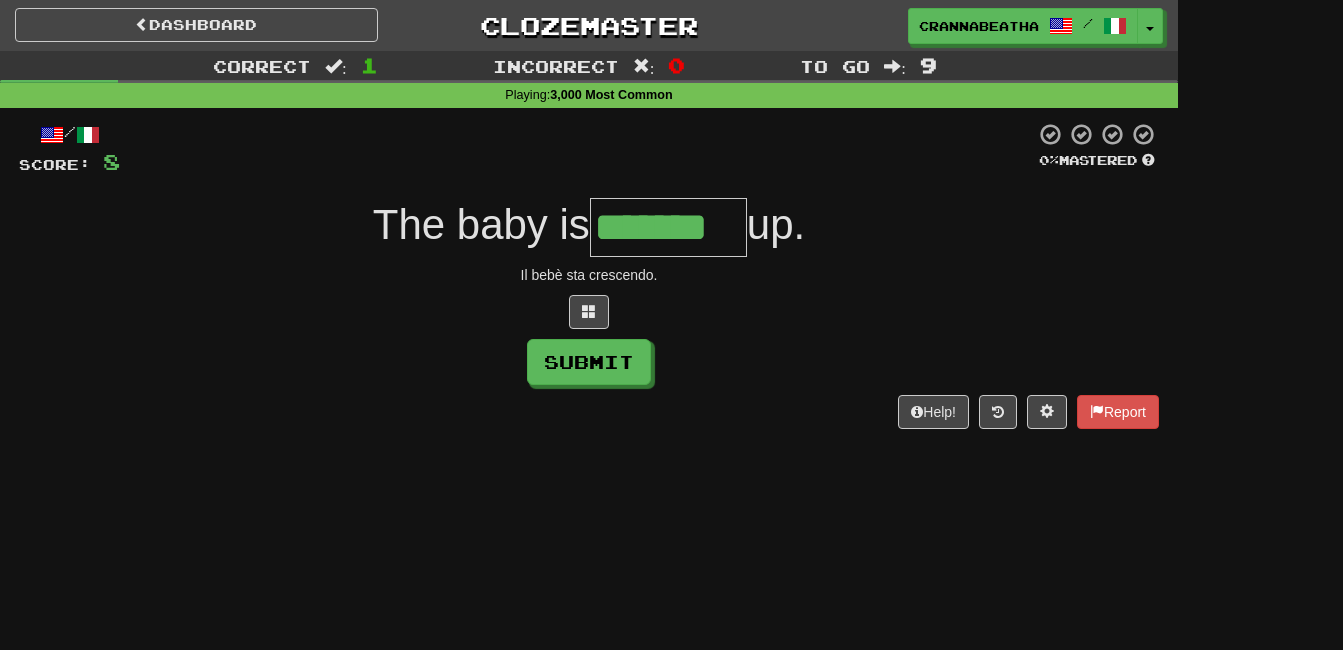 type on "*******" 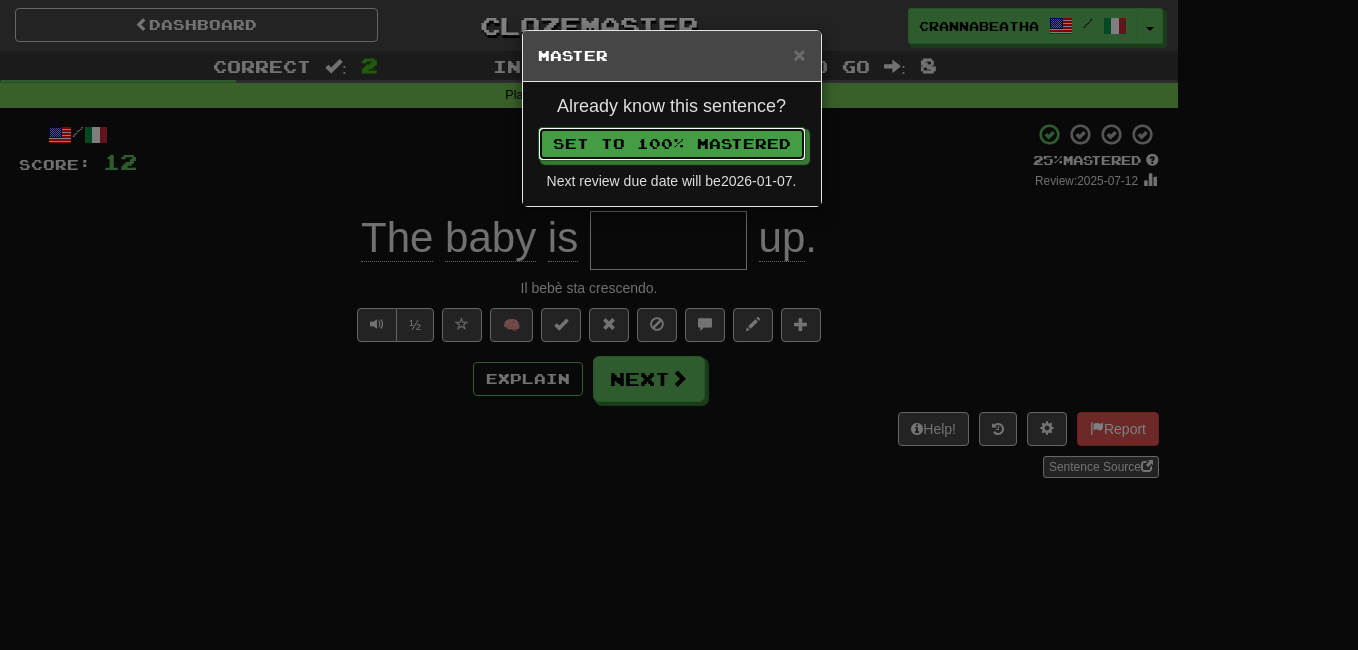 click on "Set to 100% Mastered" at bounding box center (672, 144) 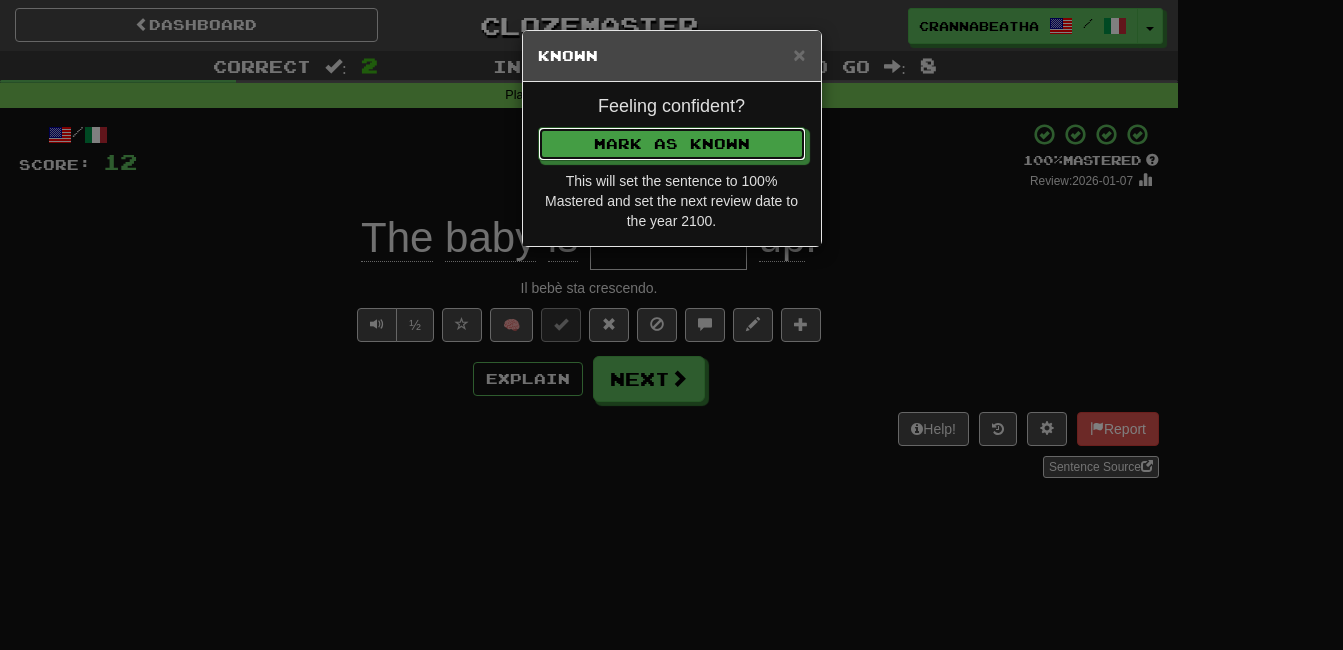 click on "Mark as Known" at bounding box center [672, 144] 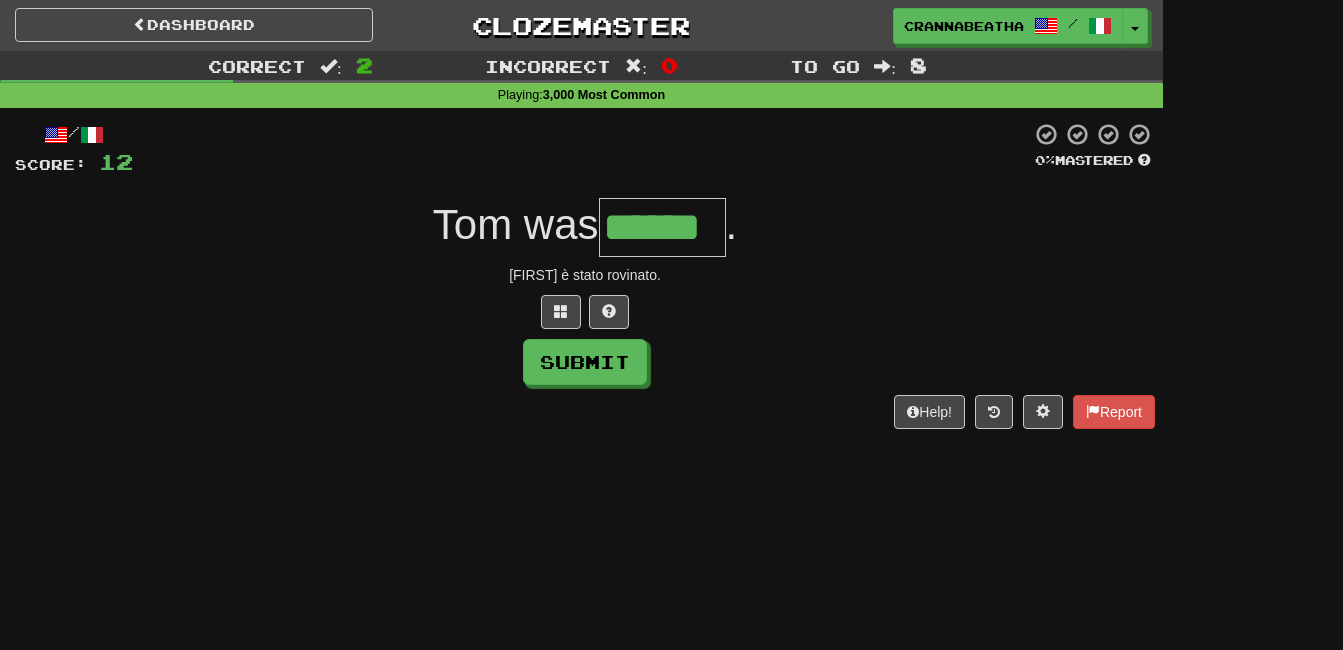 type on "******" 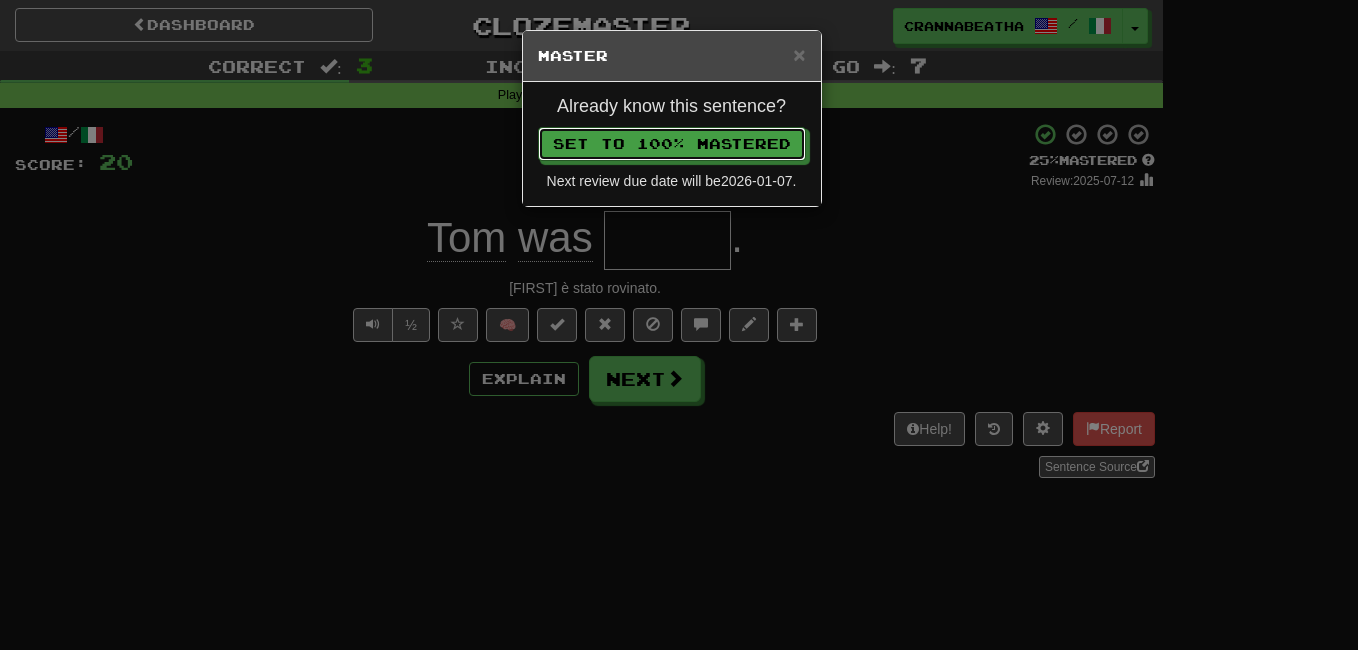 click on "Set to 100% Mastered" at bounding box center [672, 144] 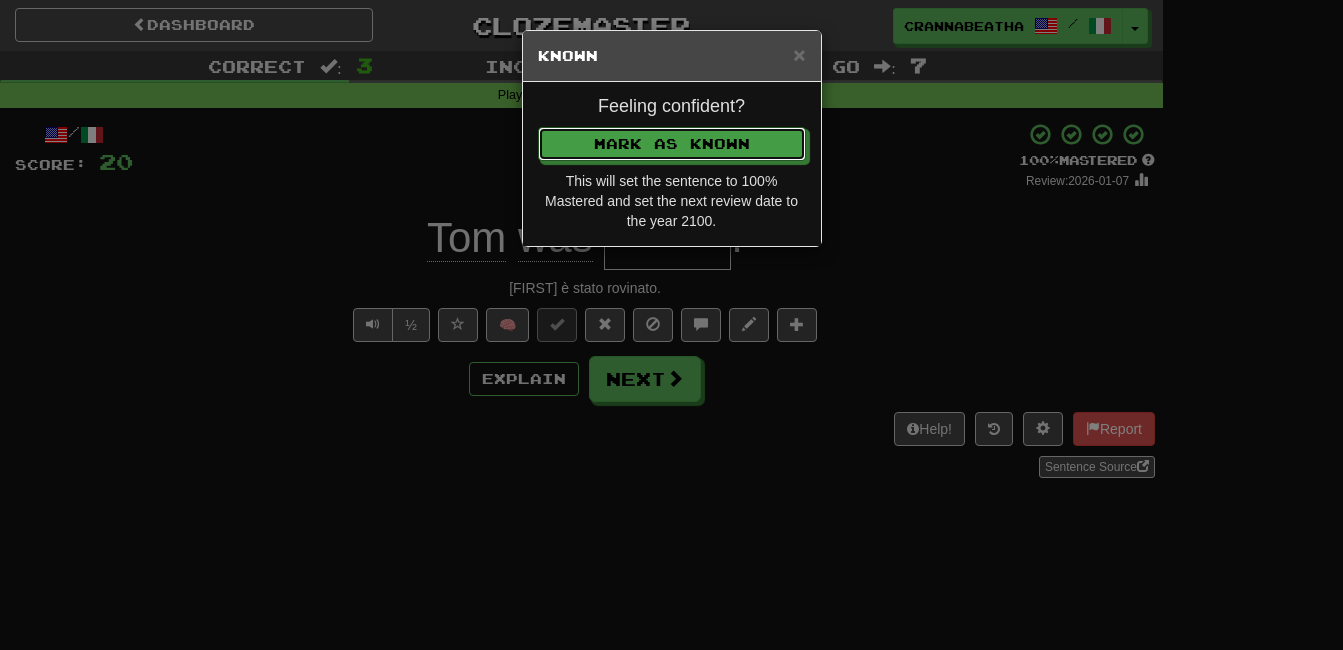 click on "Mark as Known" at bounding box center [672, 144] 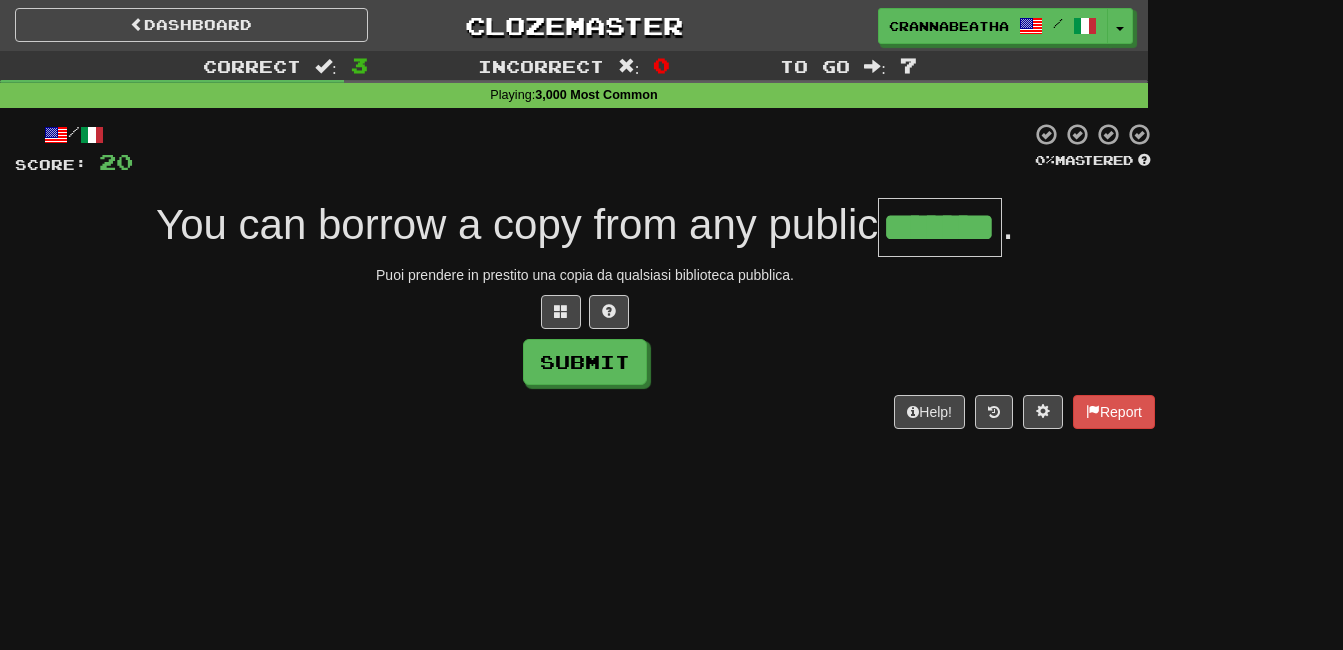 type on "*******" 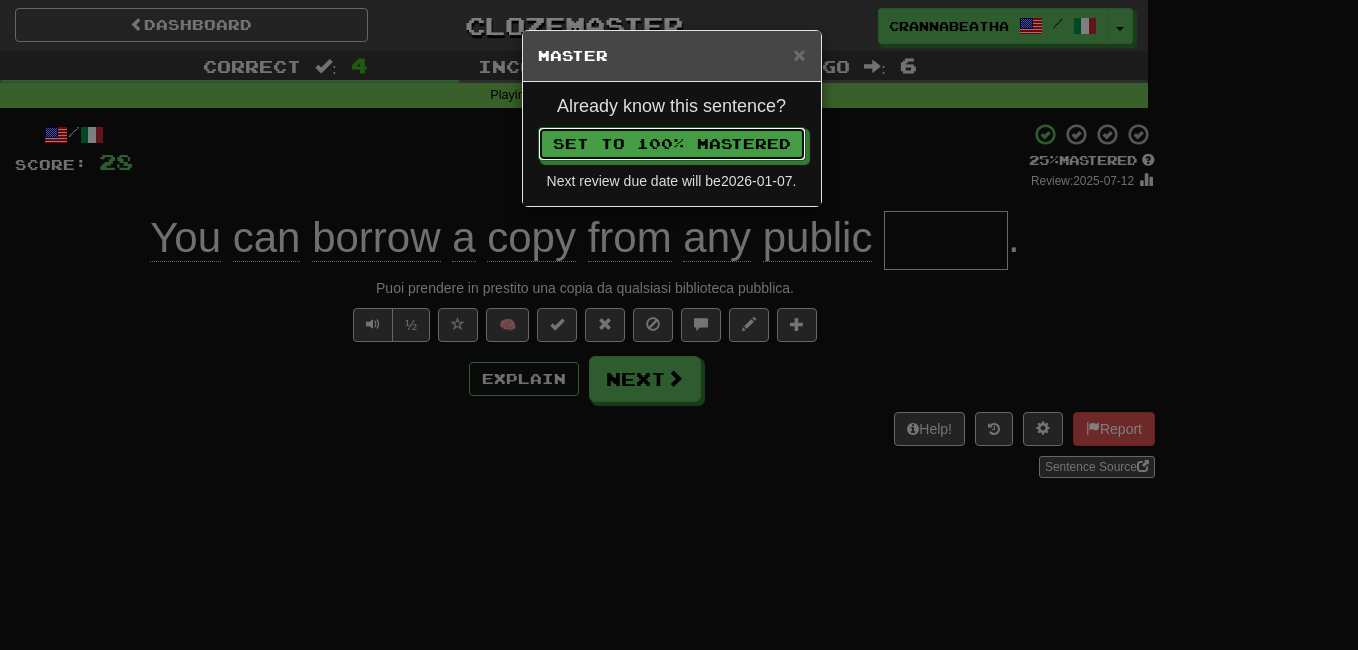 click on "Set to 100% Mastered" at bounding box center (672, 144) 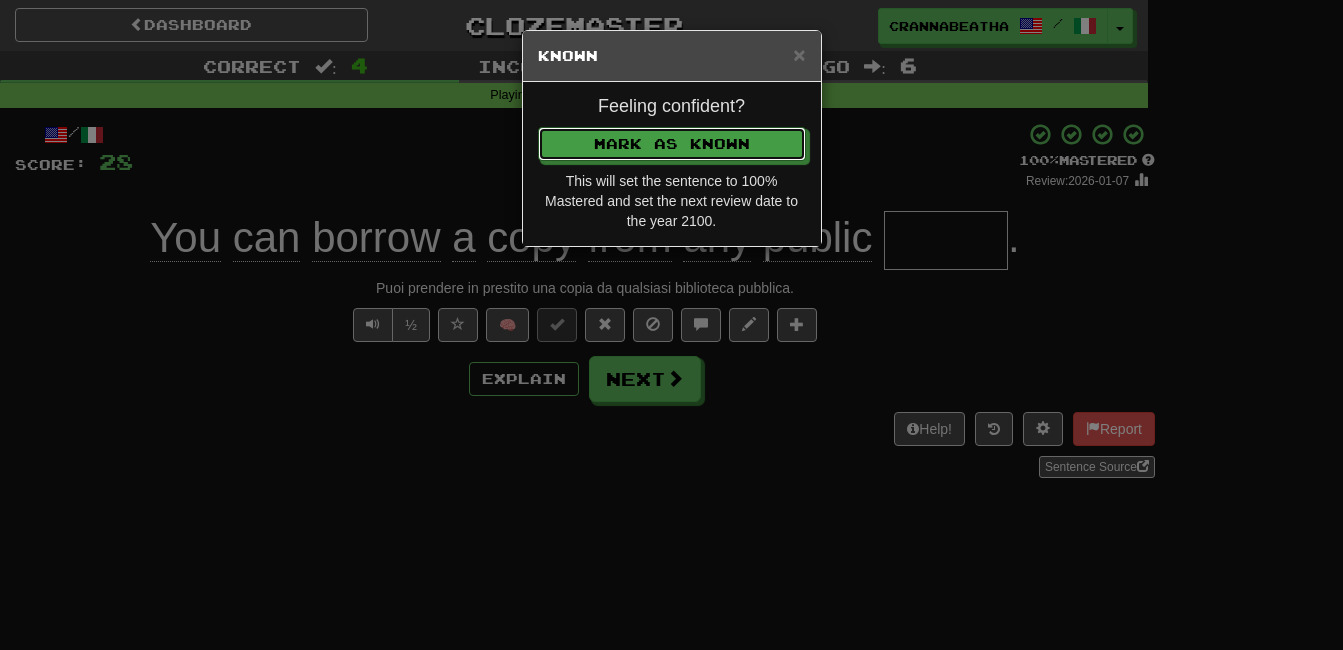 click on "Mark as Known" at bounding box center [672, 144] 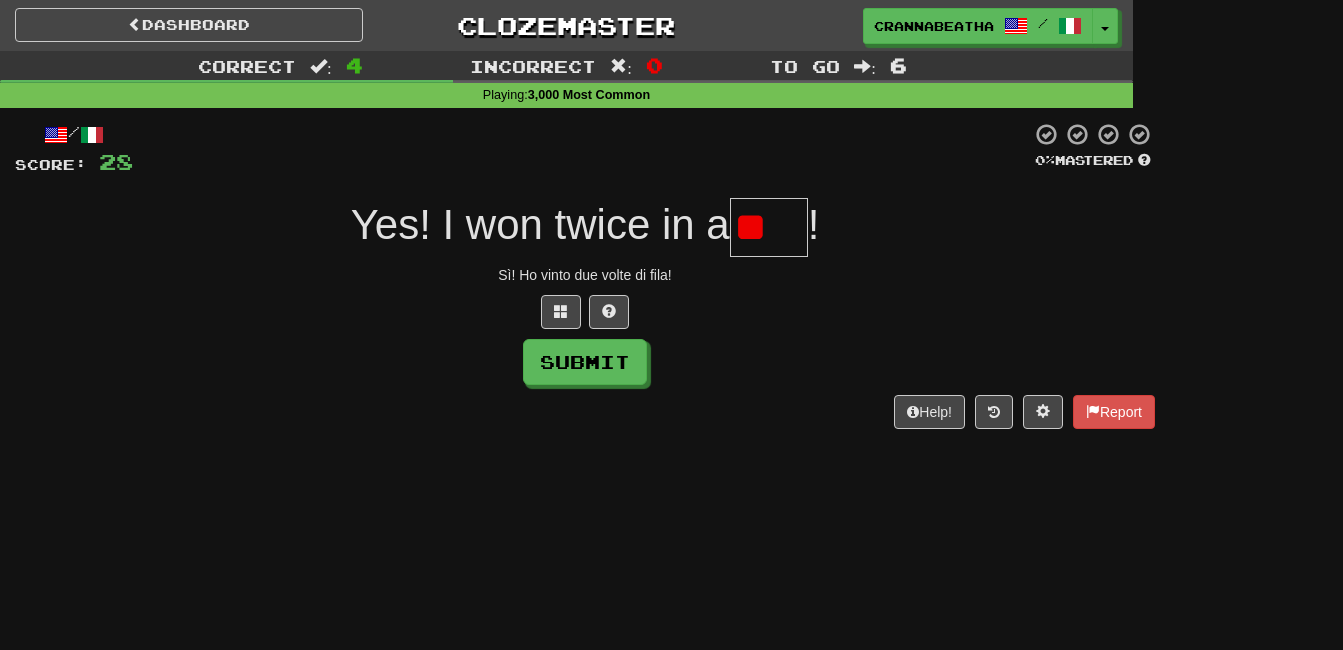 type on "*" 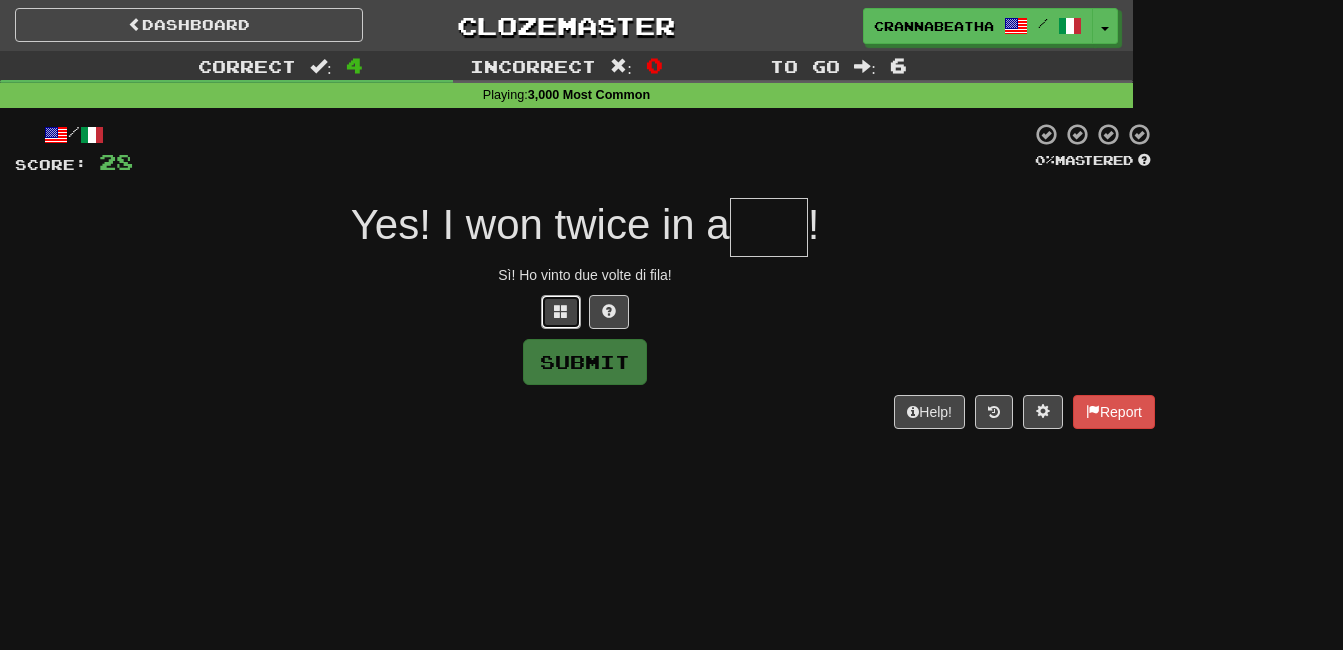 click at bounding box center [561, 312] 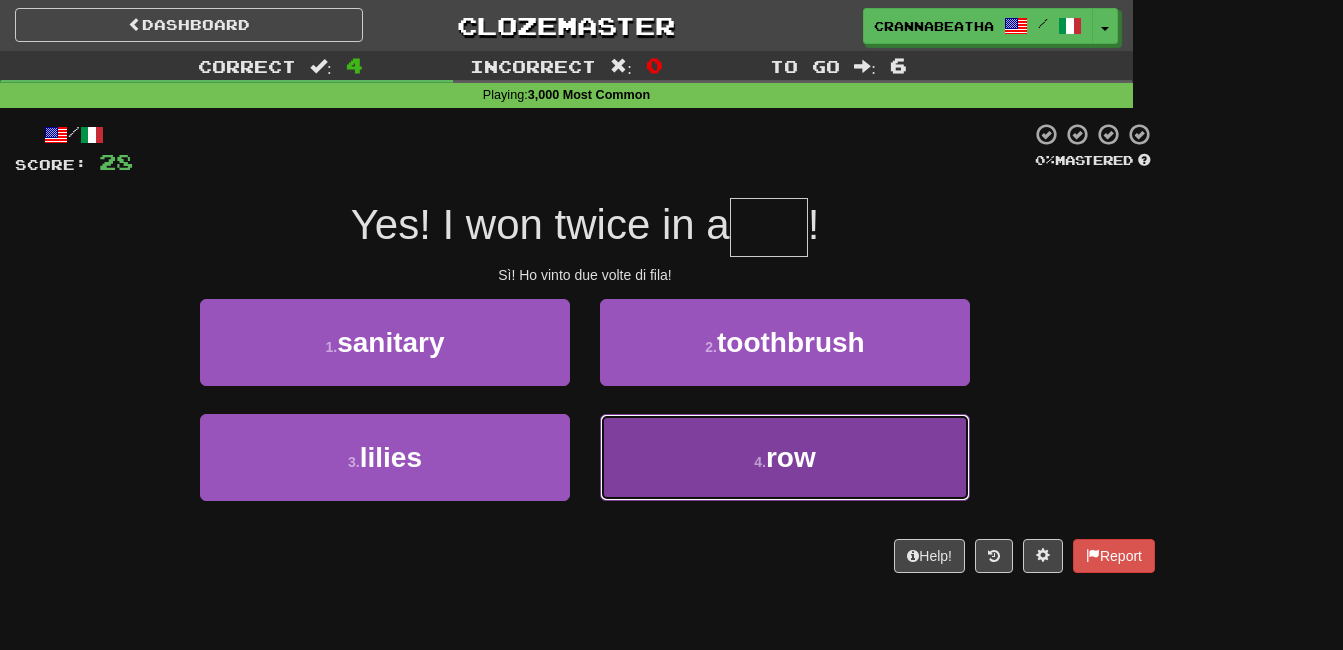 click on "4 . row" at bounding box center (785, 457) 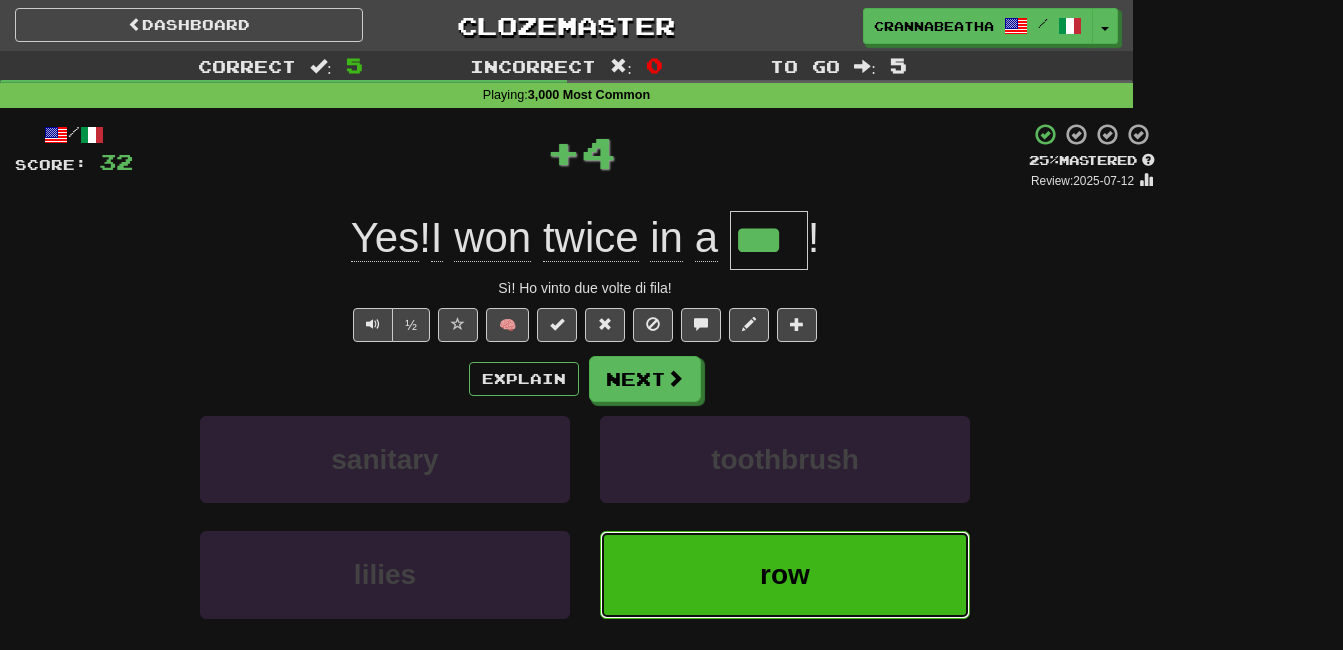 type 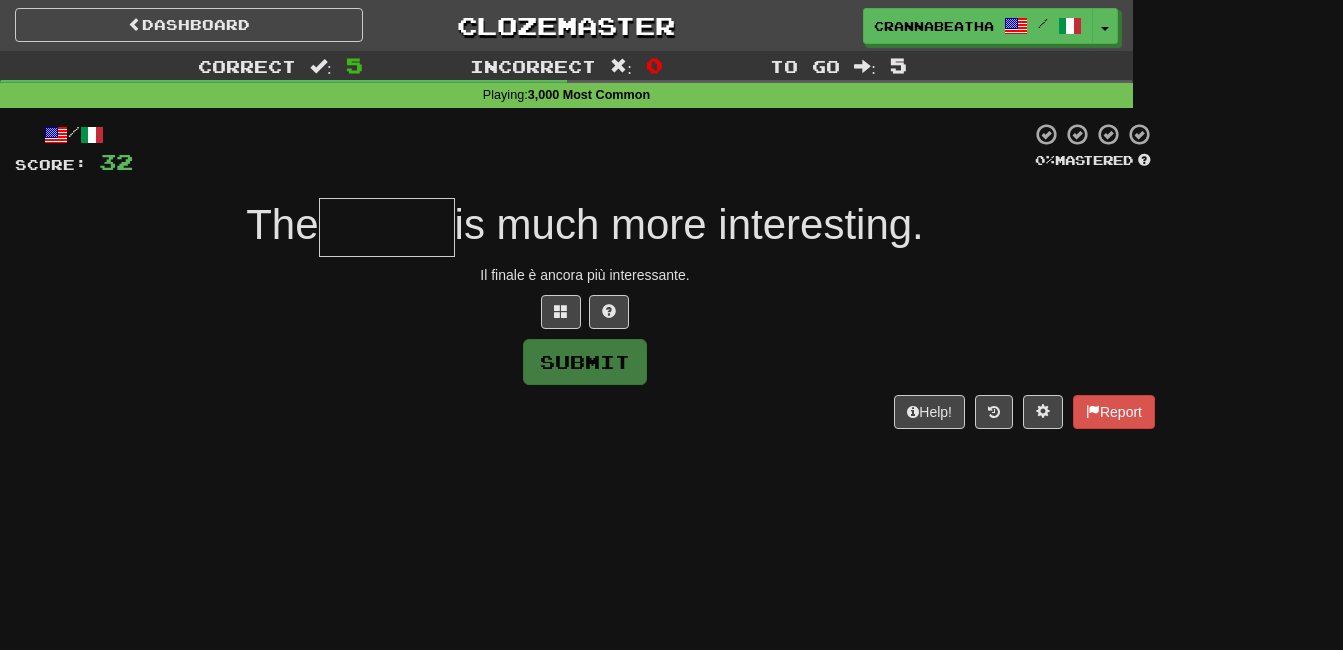 type on "*" 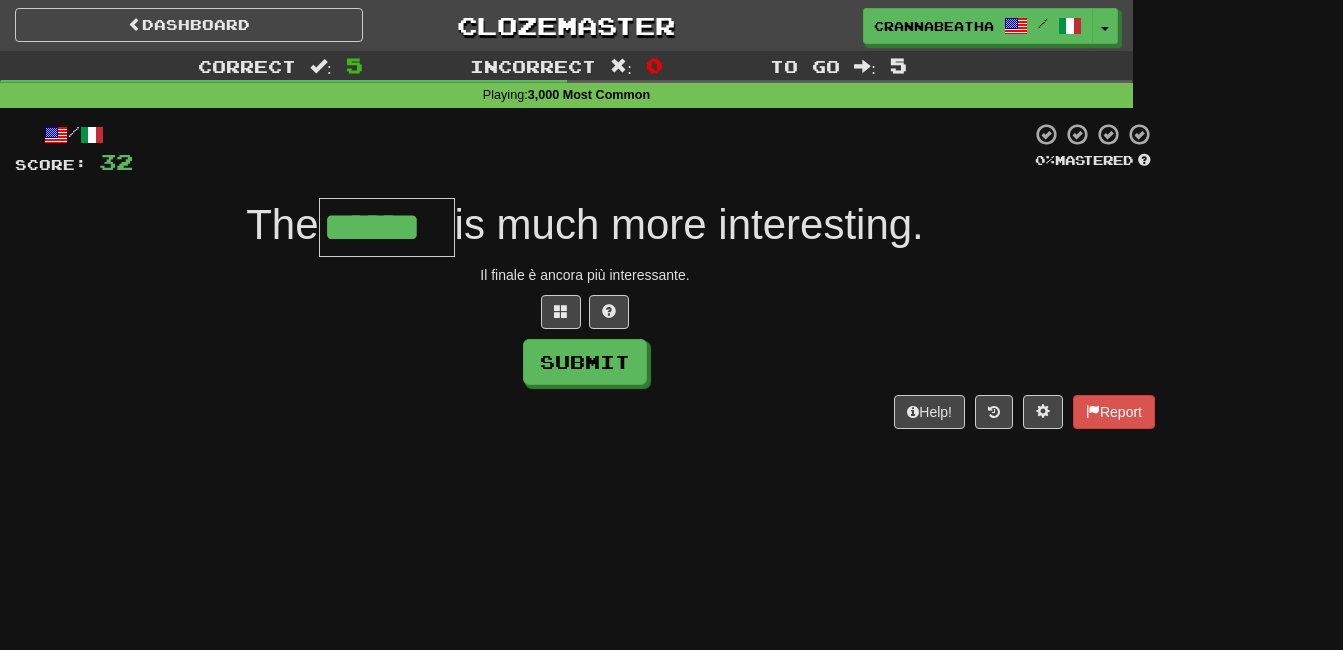 type on "******" 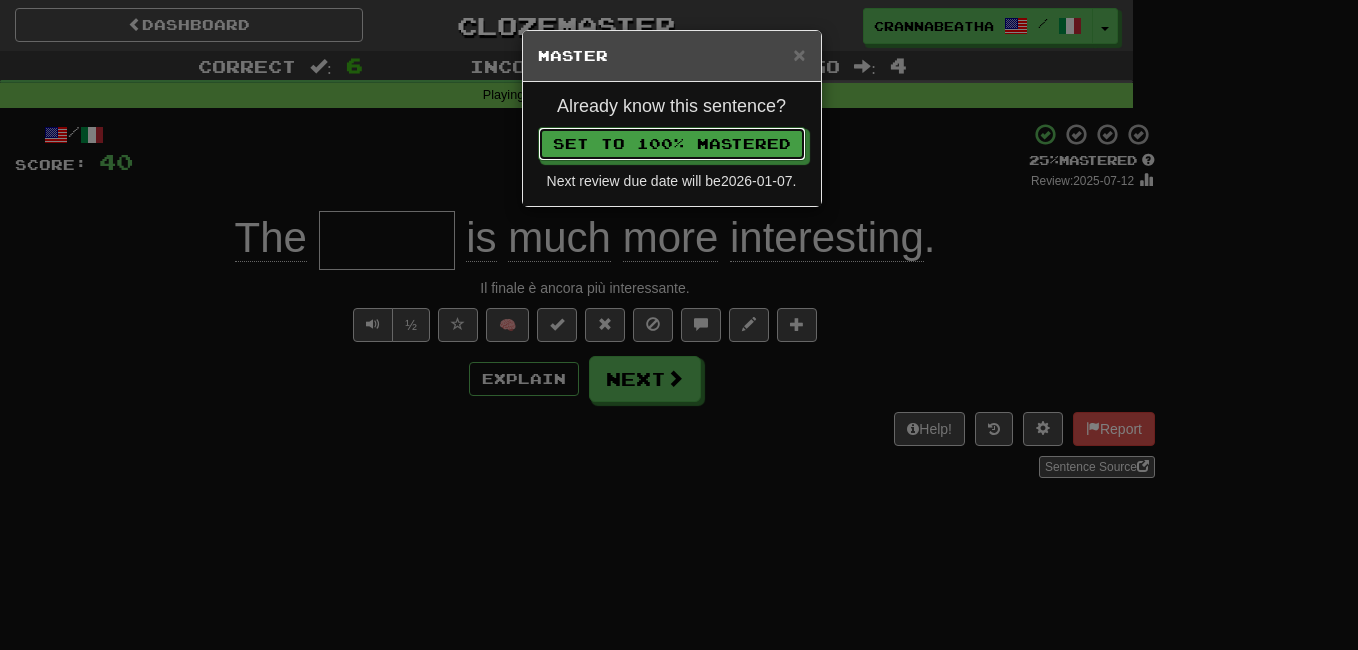 click on "Set to 100% Mastered" at bounding box center (672, 144) 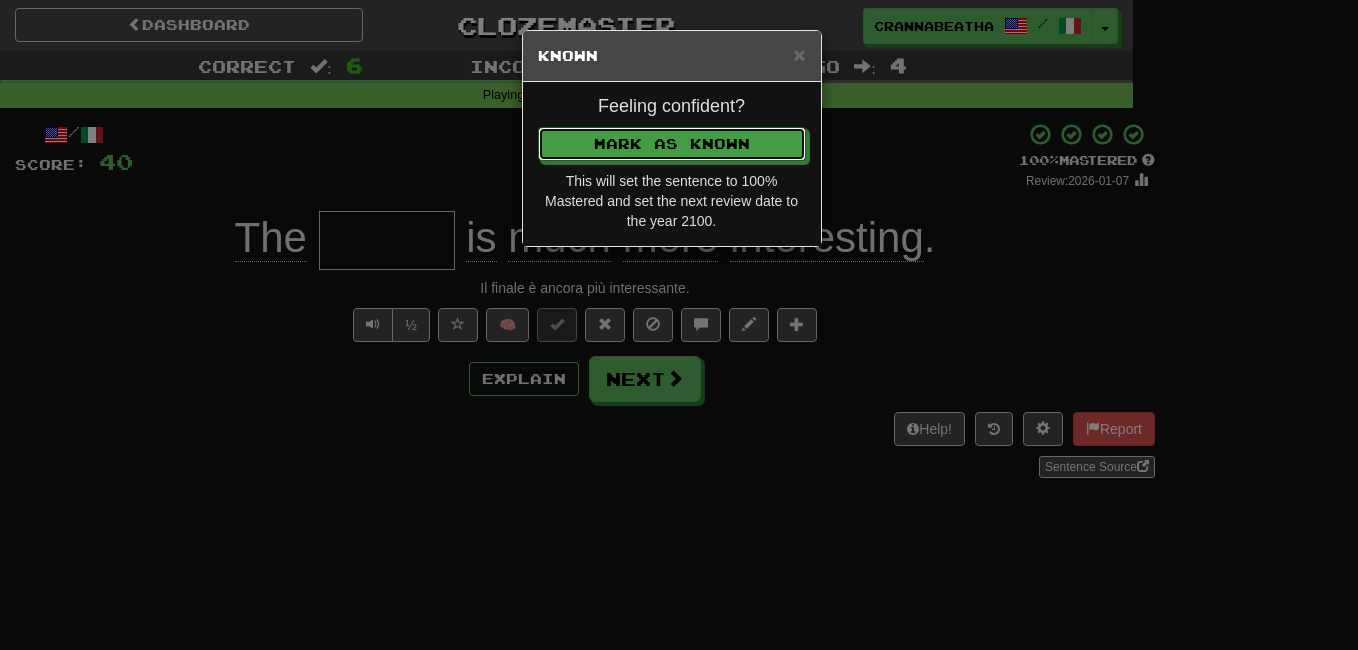 click on "Mark as Known" at bounding box center (672, 144) 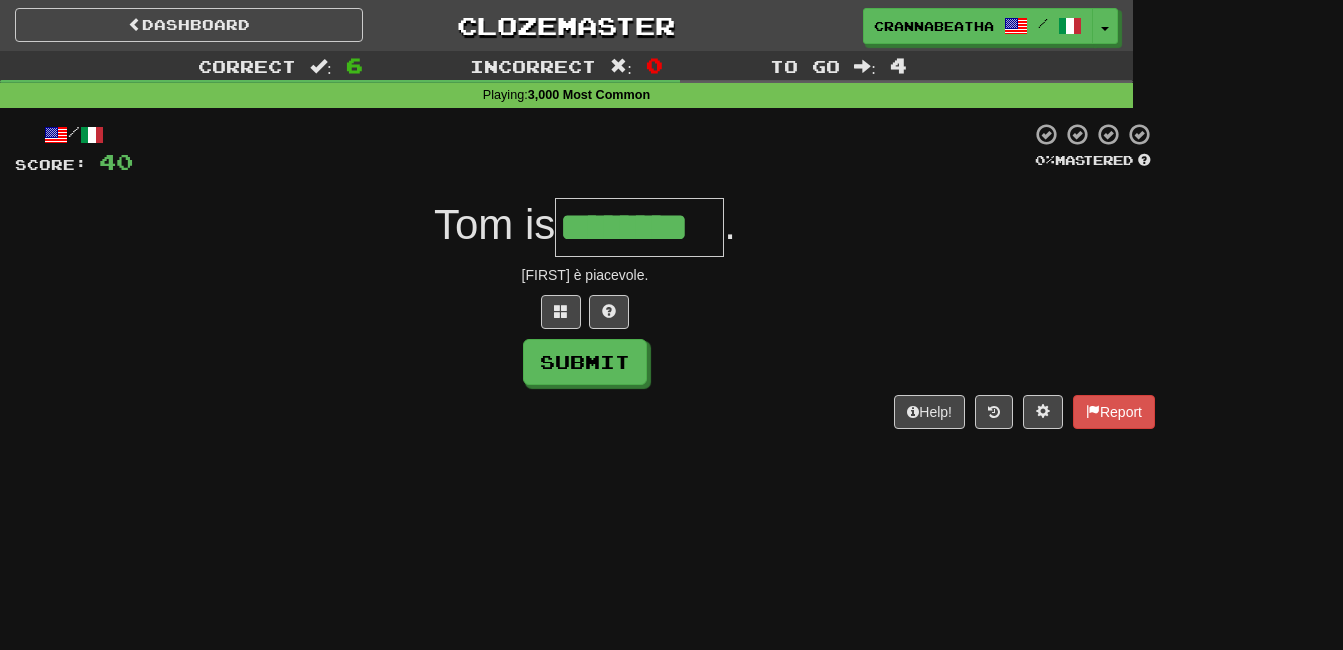 type on "********" 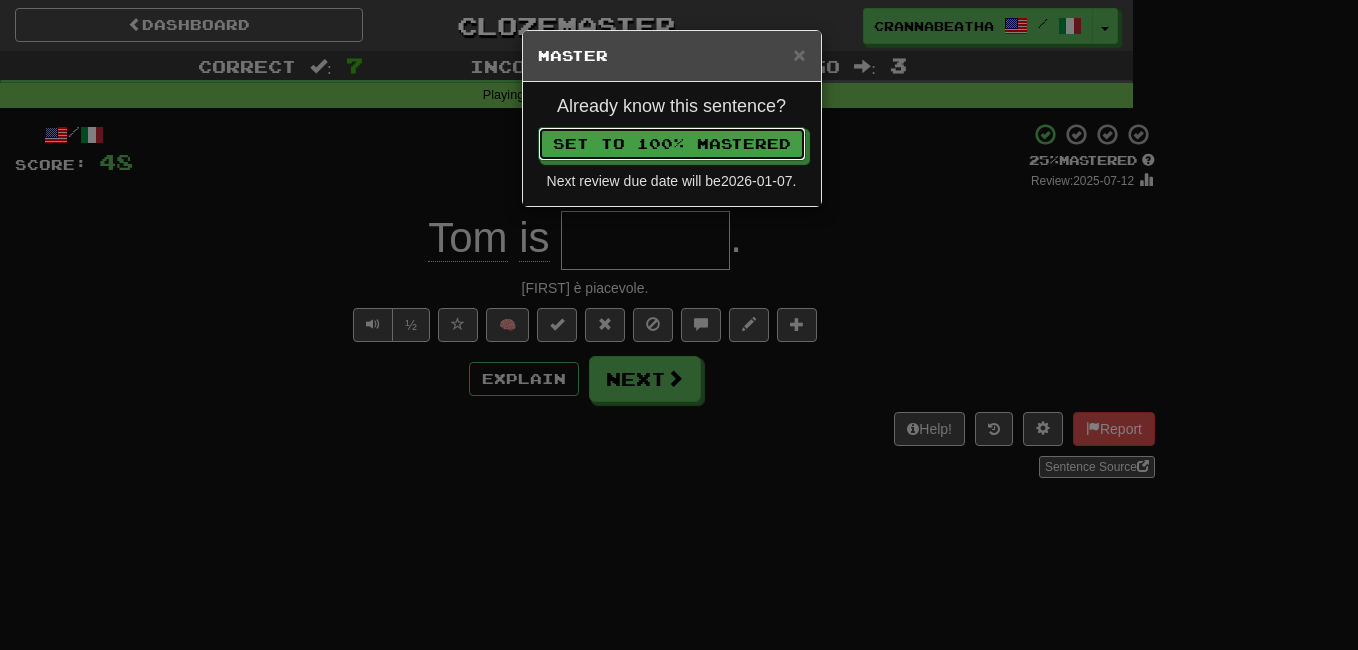 click on "Set to 100% Mastered" at bounding box center [672, 144] 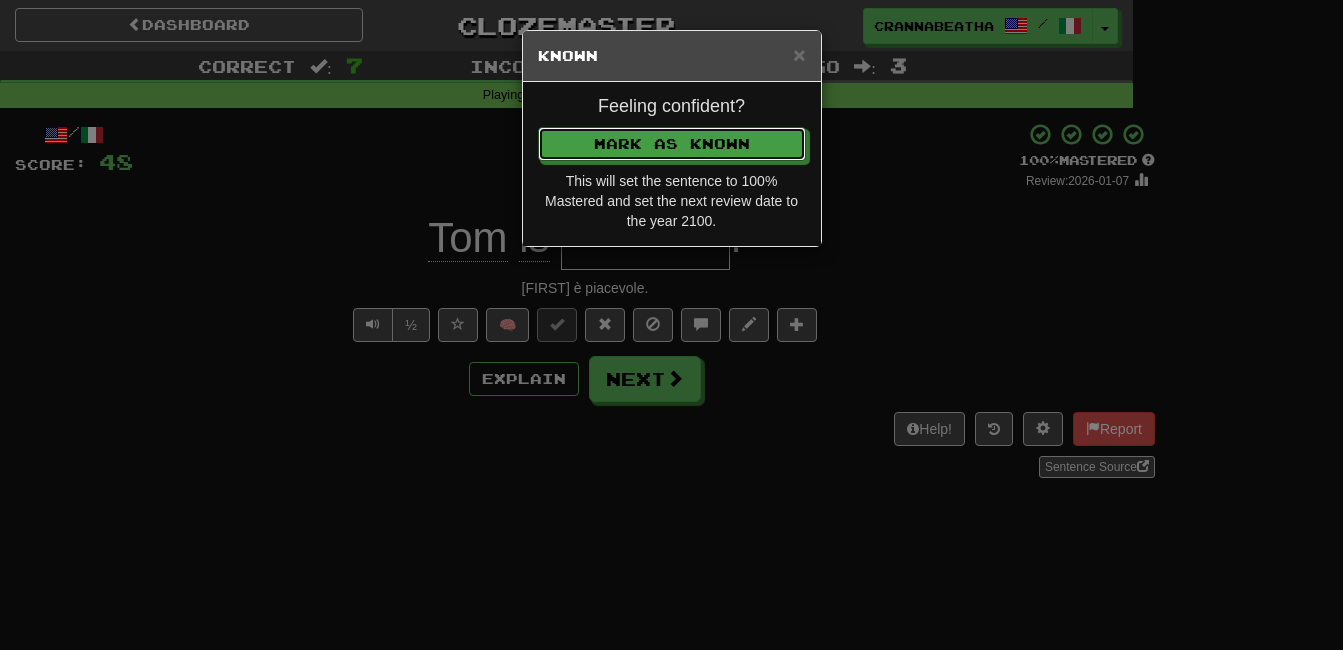 click on "Mark as Known" at bounding box center [672, 144] 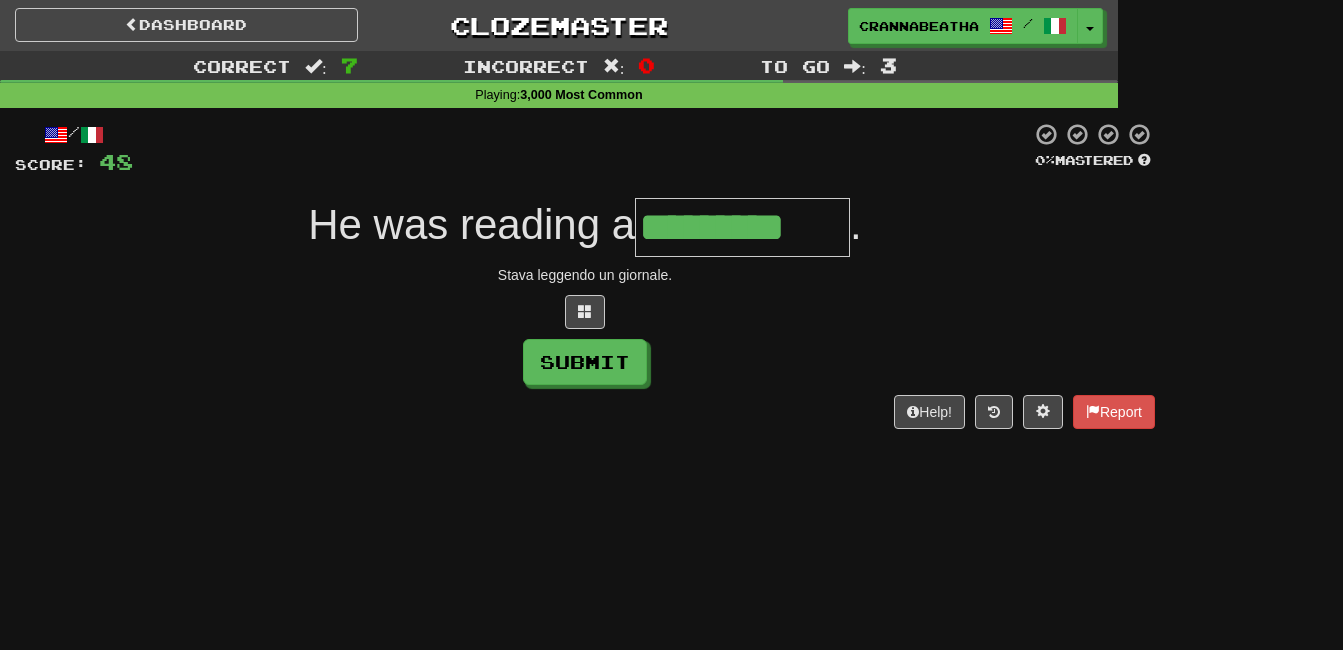 type on "*********" 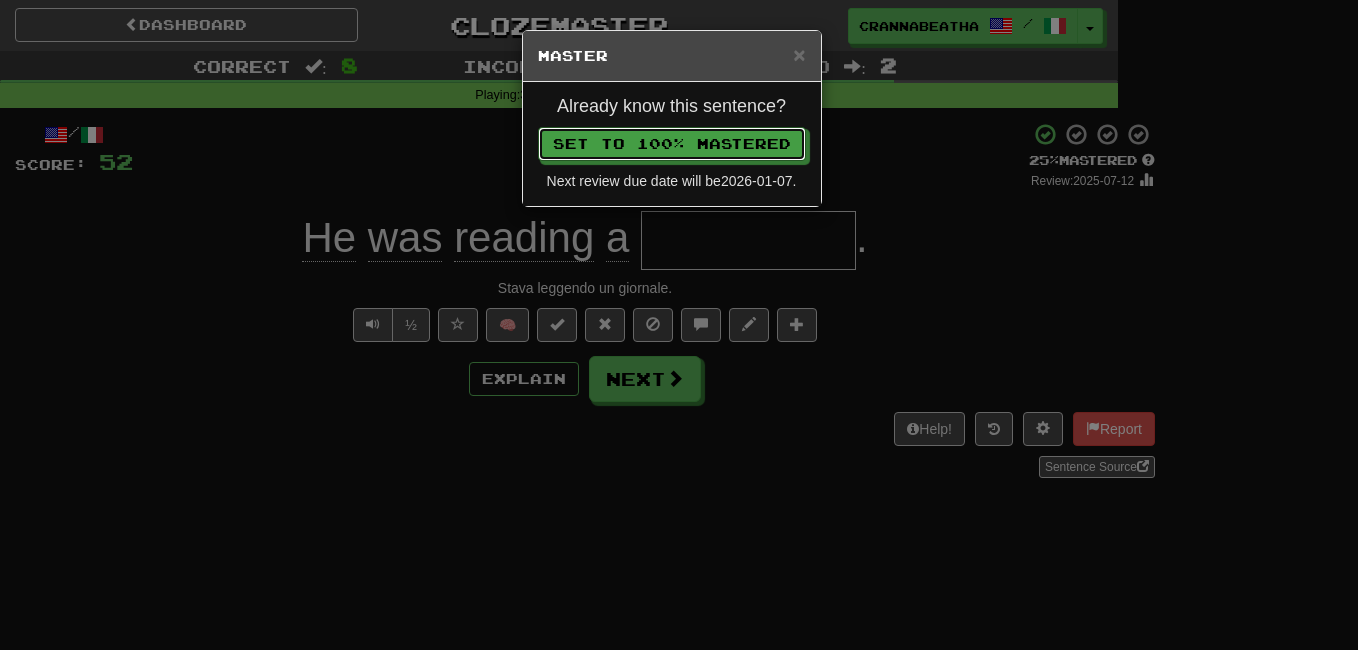 click on "Set to 100% Mastered" at bounding box center (672, 144) 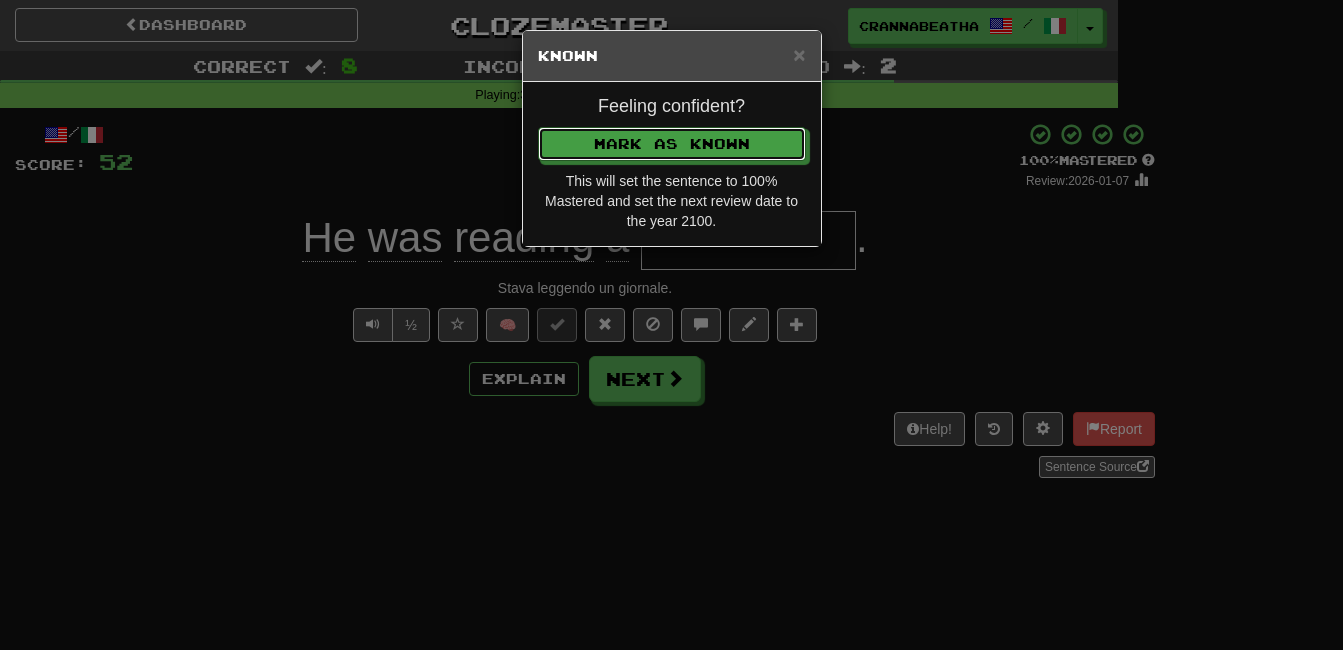 click on "Mark as Known" at bounding box center [672, 144] 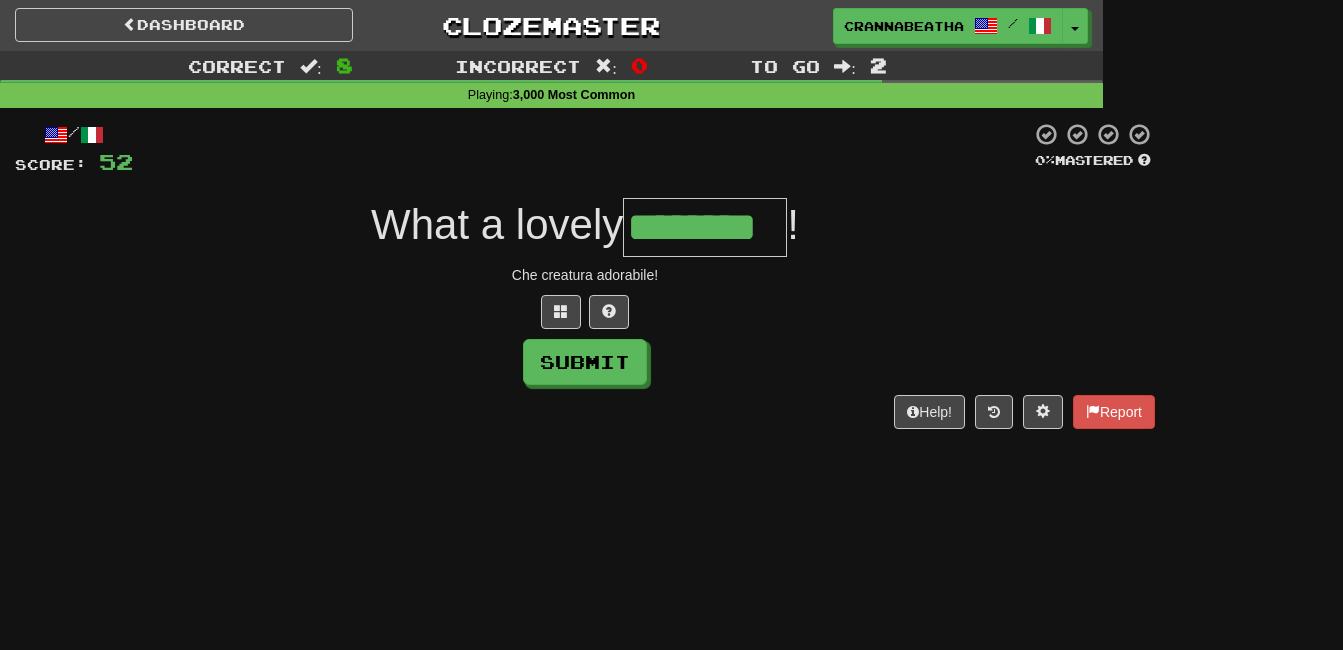 type on "********" 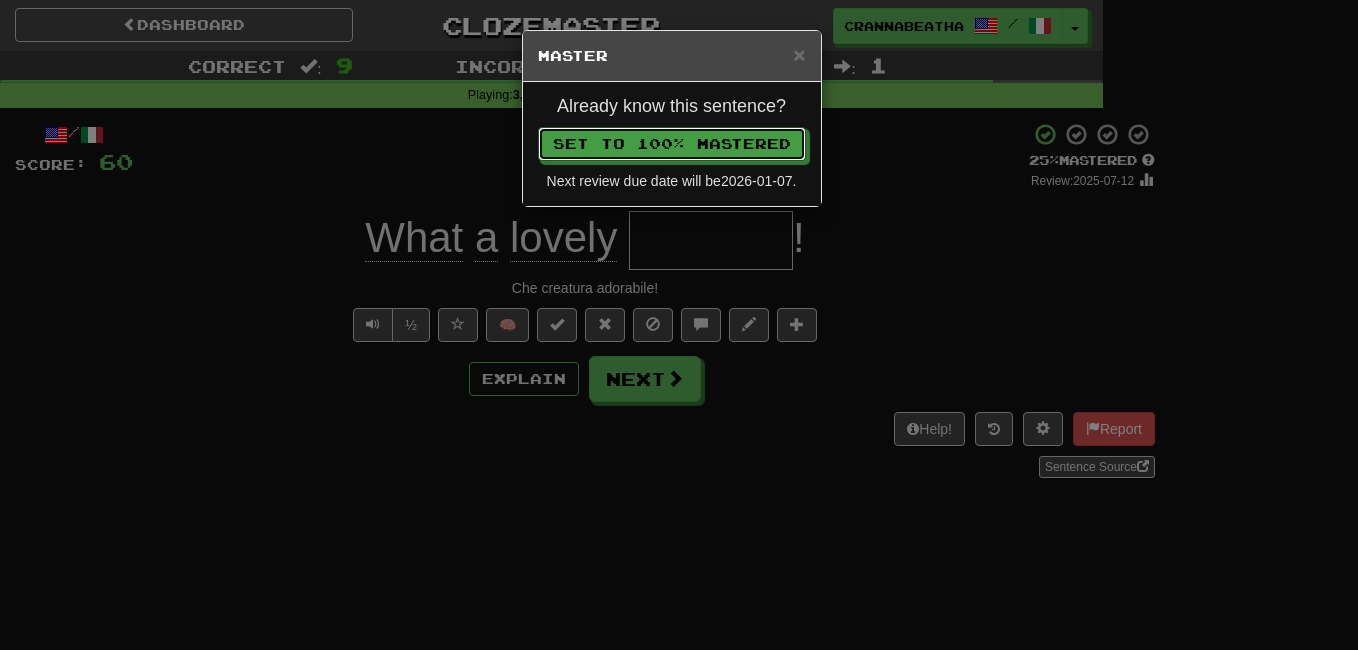 click on "Set to 100% Mastered" at bounding box center [672, 144] 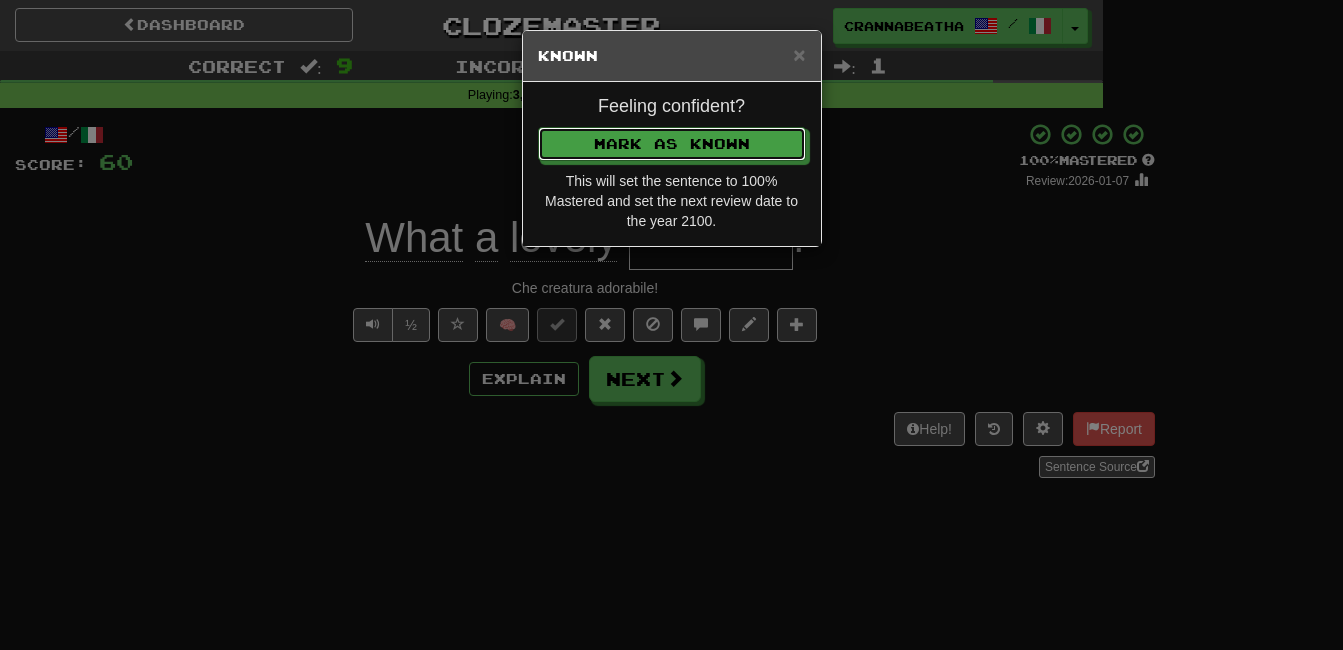 click on "Mark as Known" at bounding box center (672, 144) 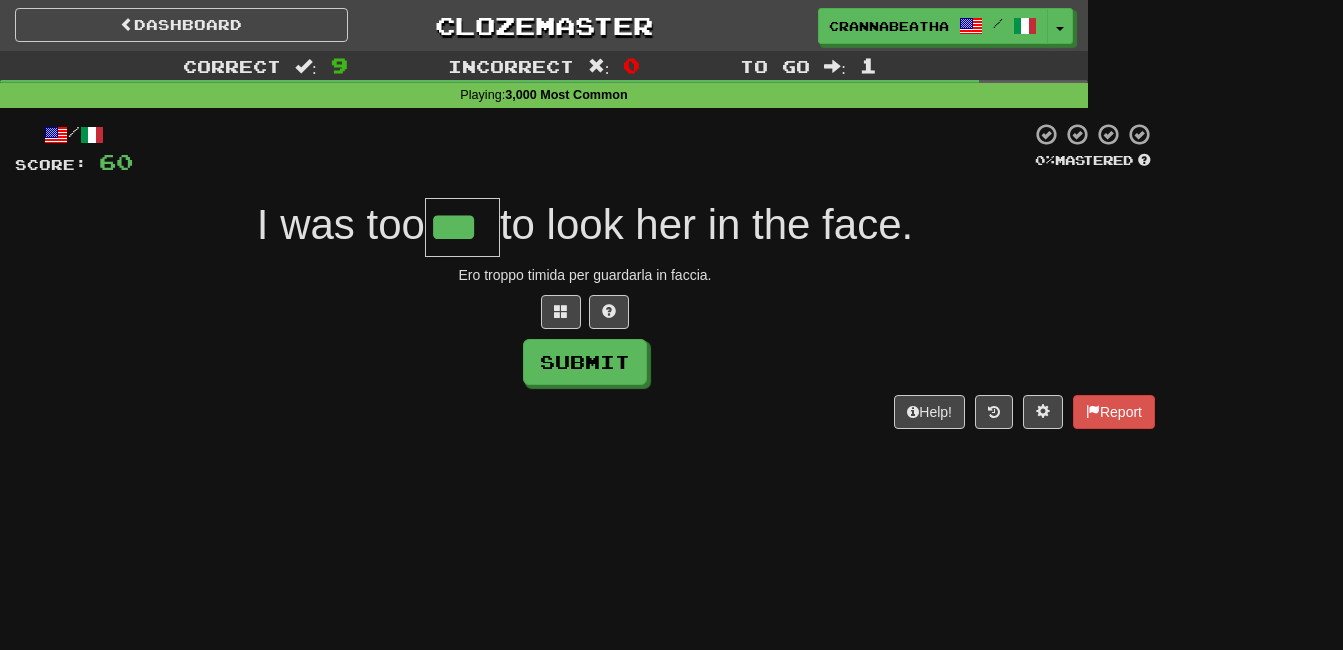 type on "***" 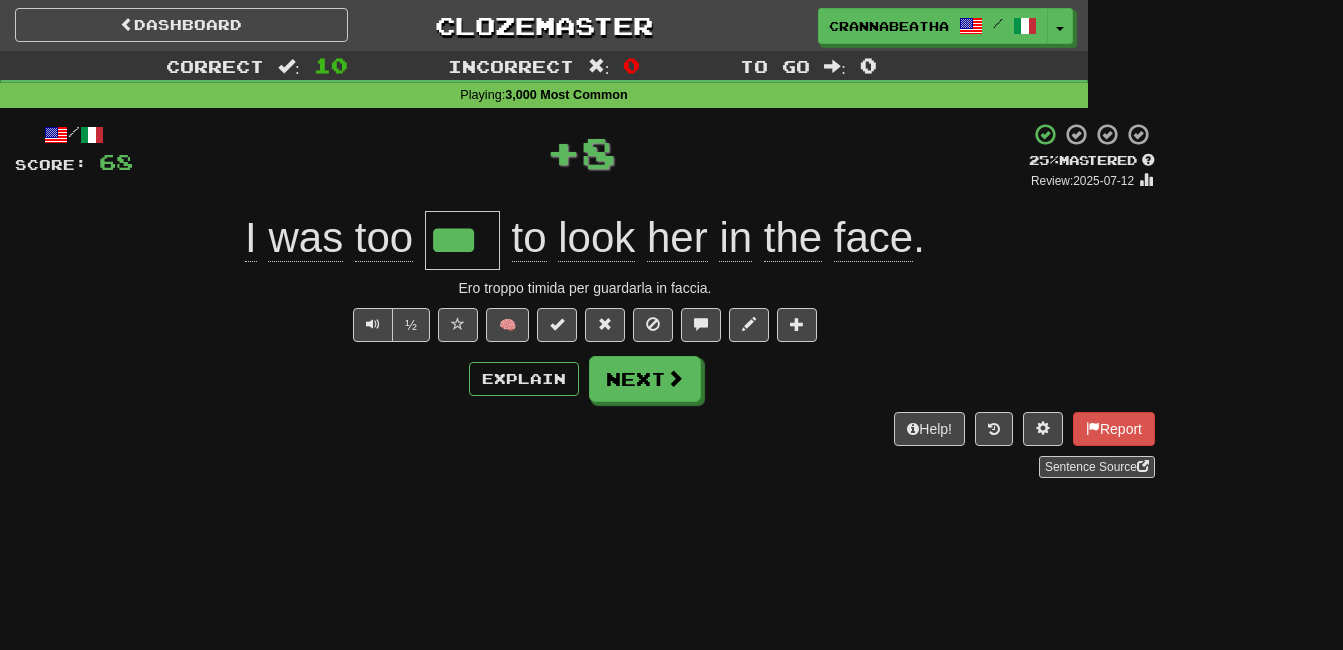 type 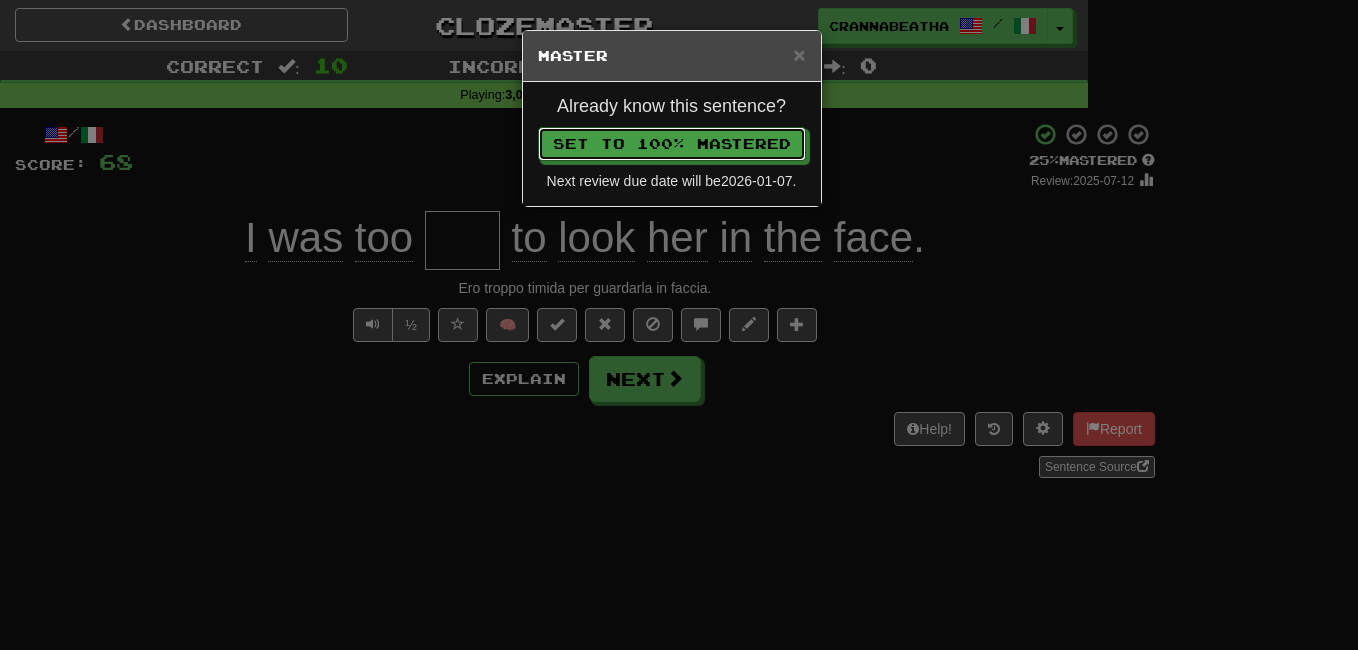 click on "Set to 100% Mastered" at bounding box center [672, 144] 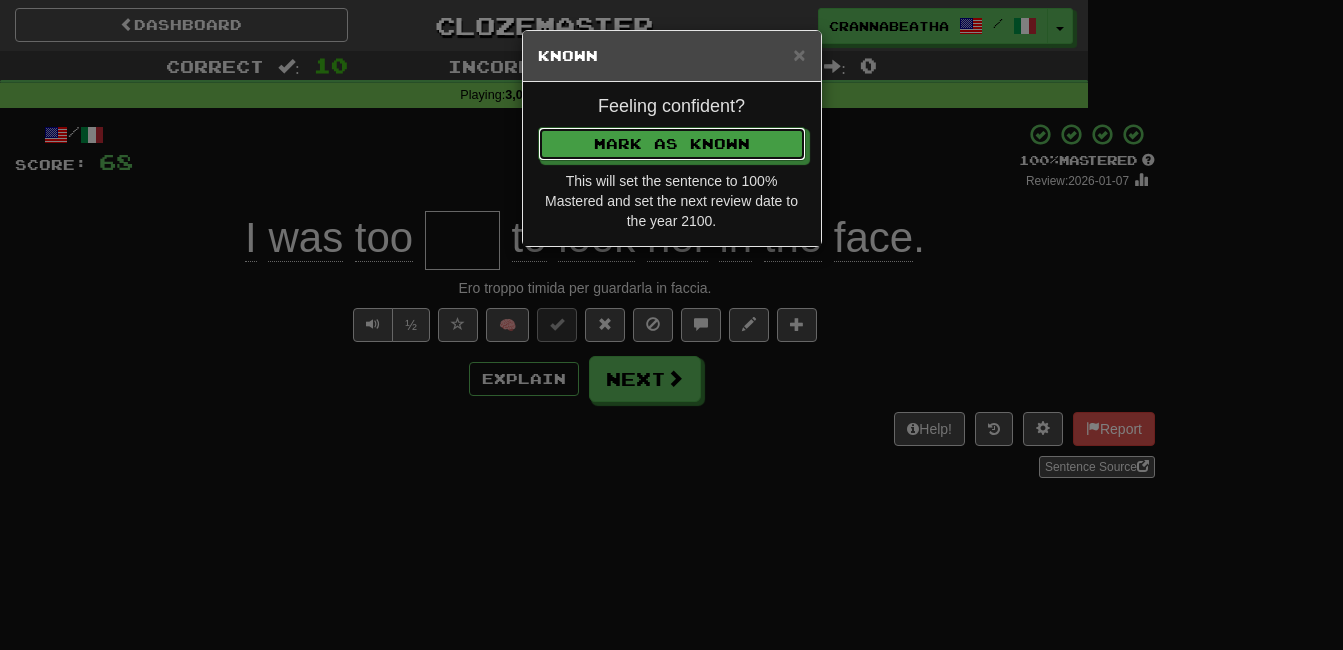 click on "Mark as Known" at bounding box center [672, 144] 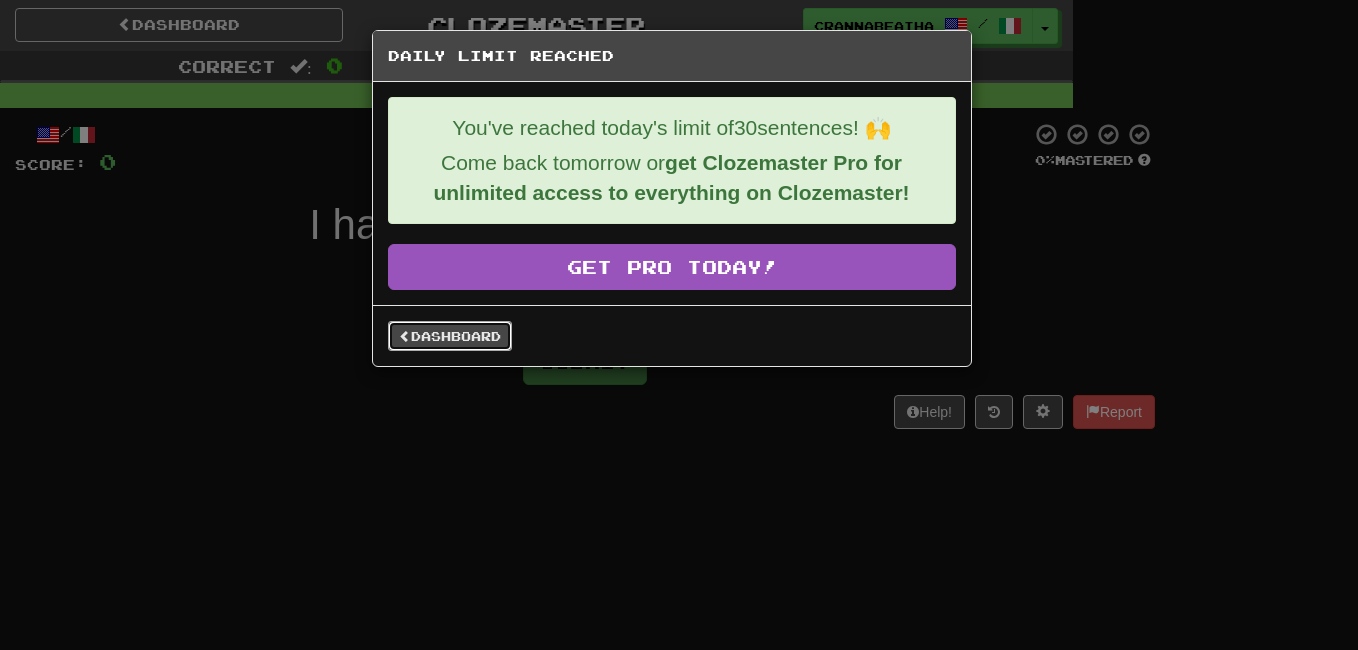 click on "Dashboard" at bounding box center [450, 336] 